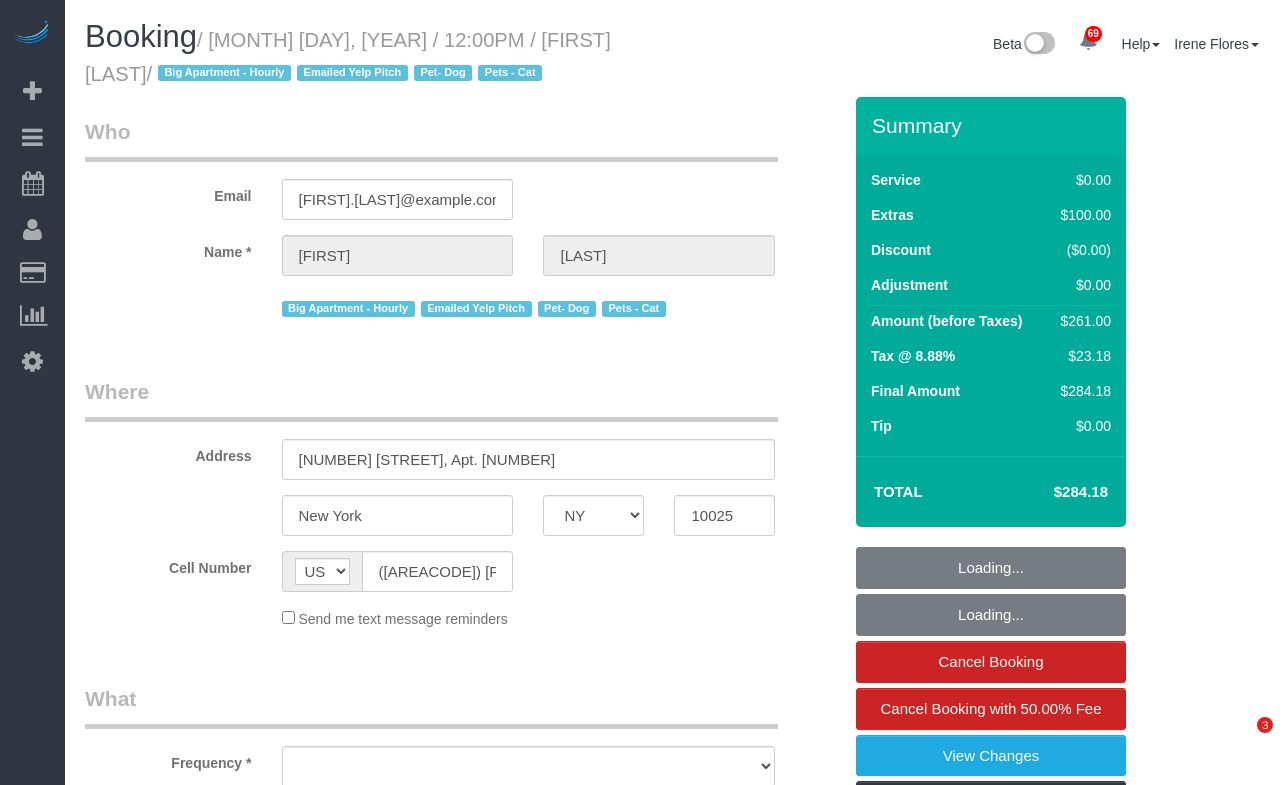 select on "NY" 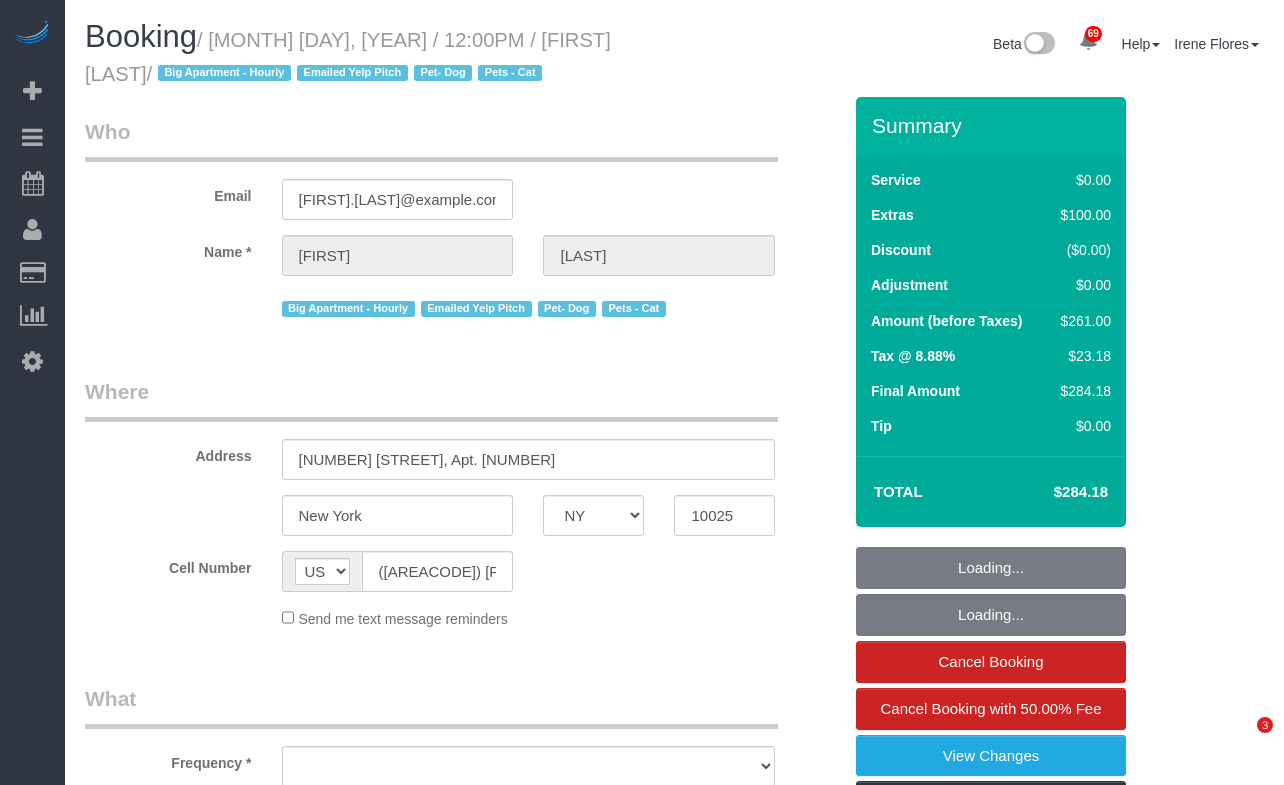 scroll, scrollTop: 0, scrollLeft: 0, axis: both 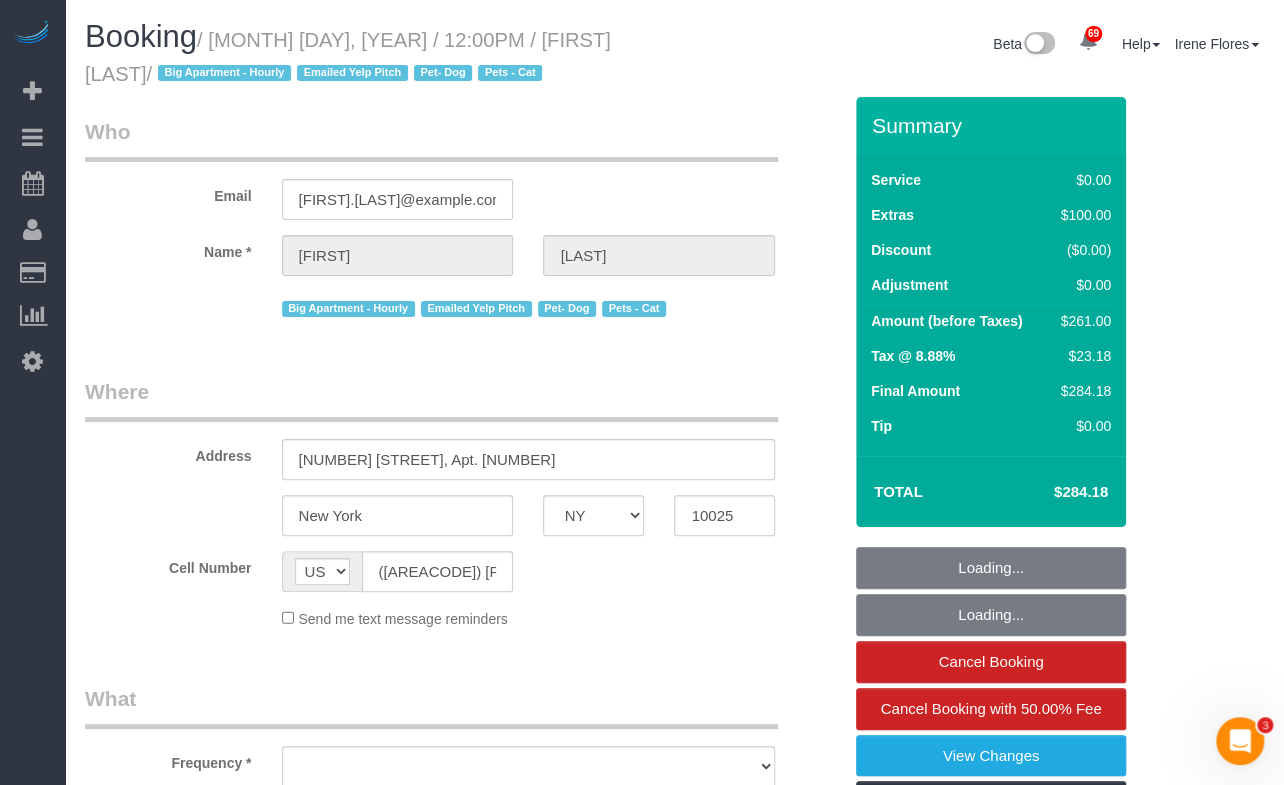 select on "object:831" 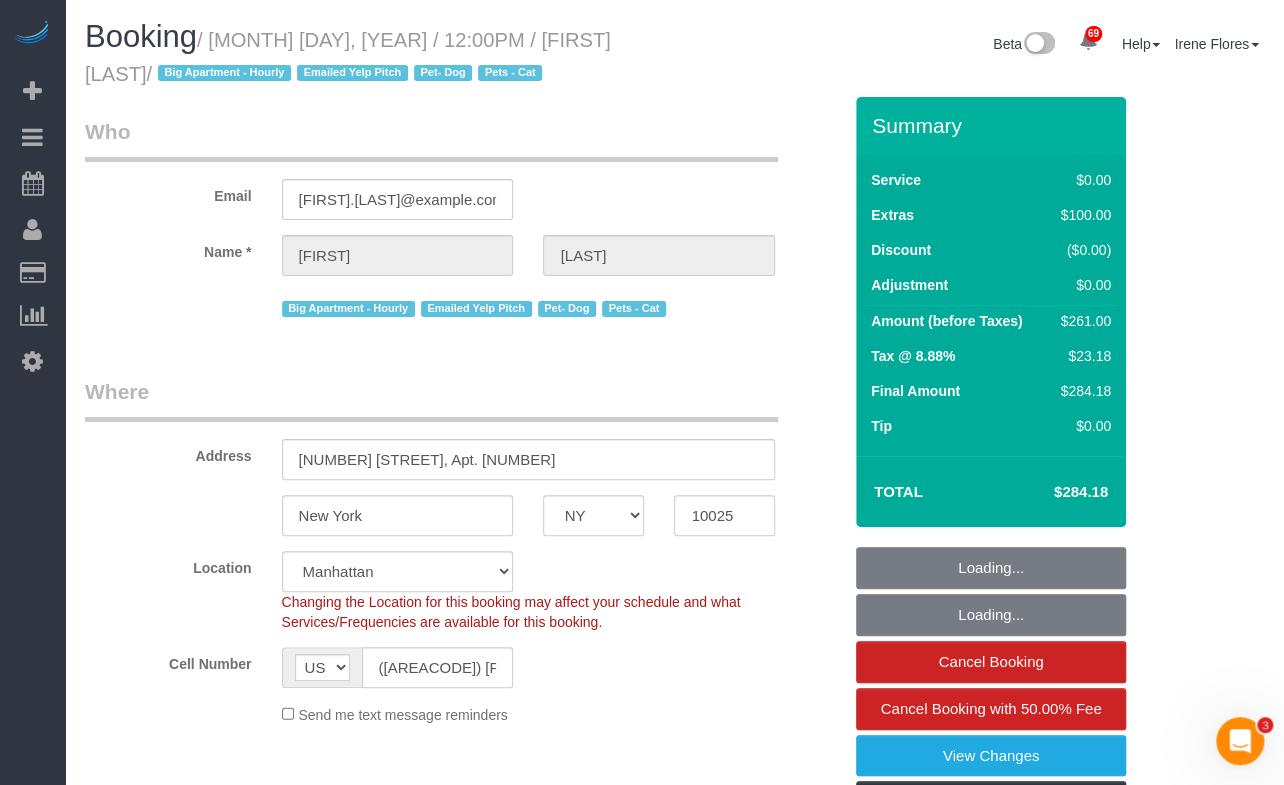 select on "object:982" 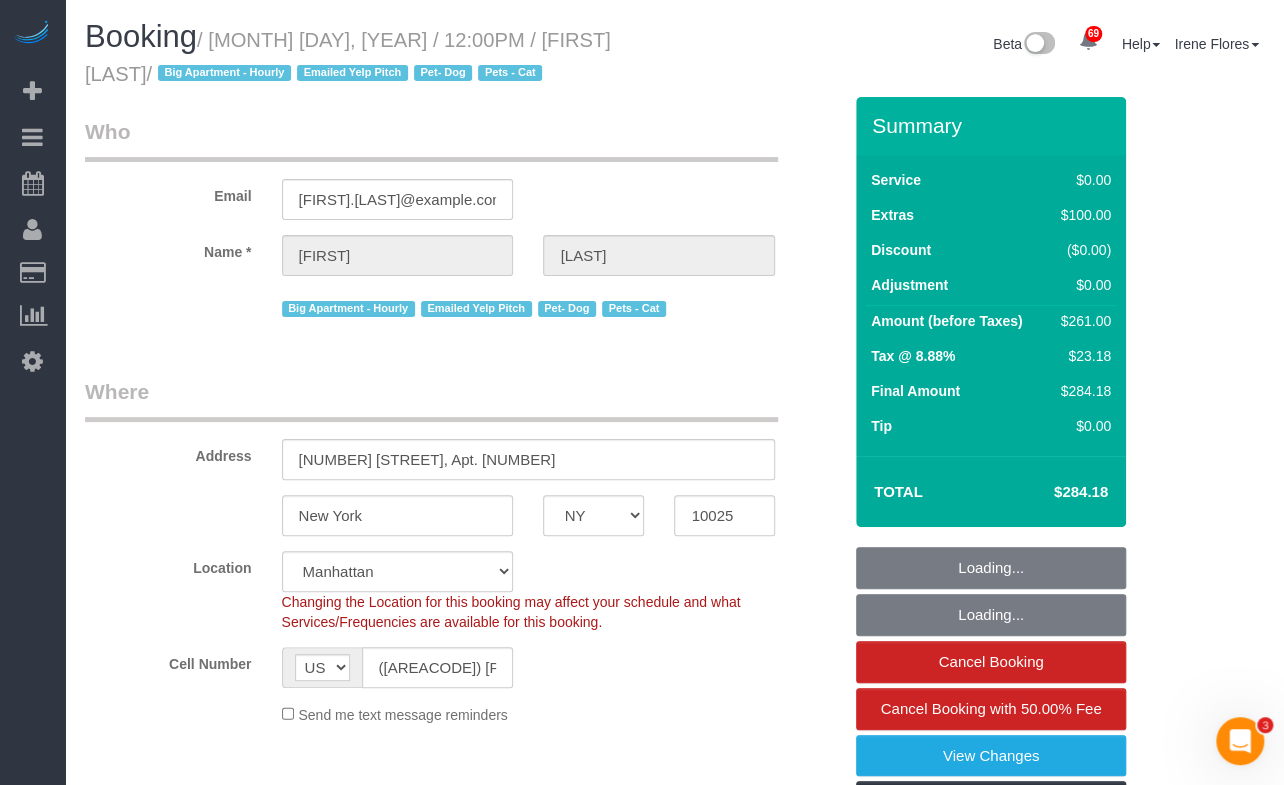 select on "string:stripe-pm_1Rizrv4VGloSiKo7XS70dTnu" 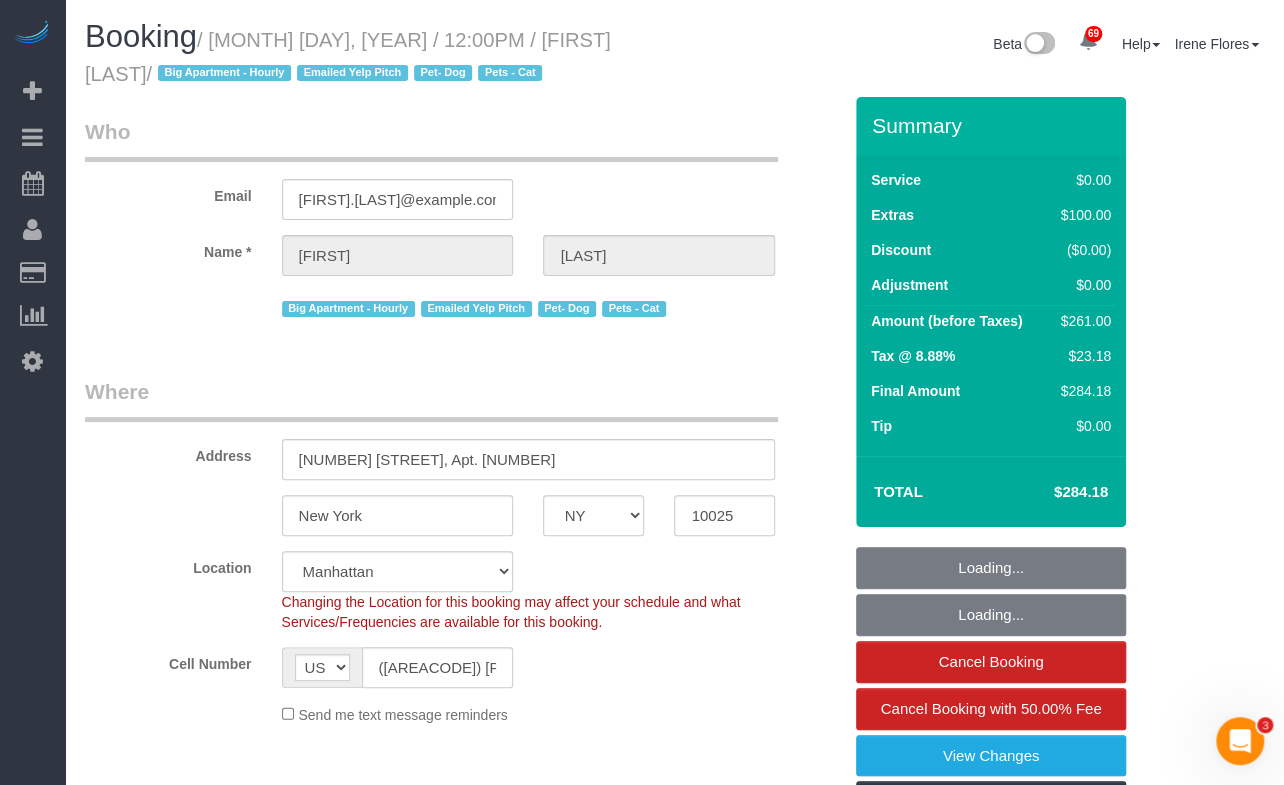 select on "2" 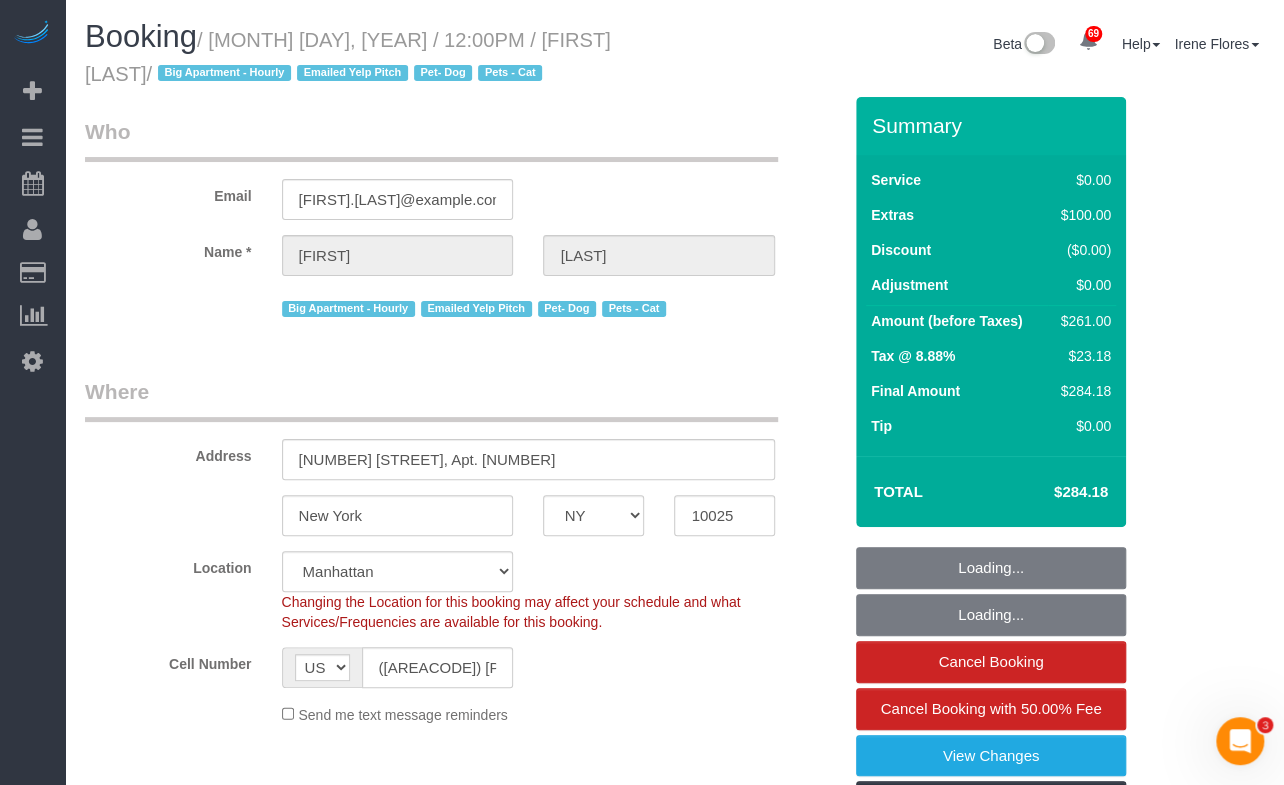 select on "spot1" 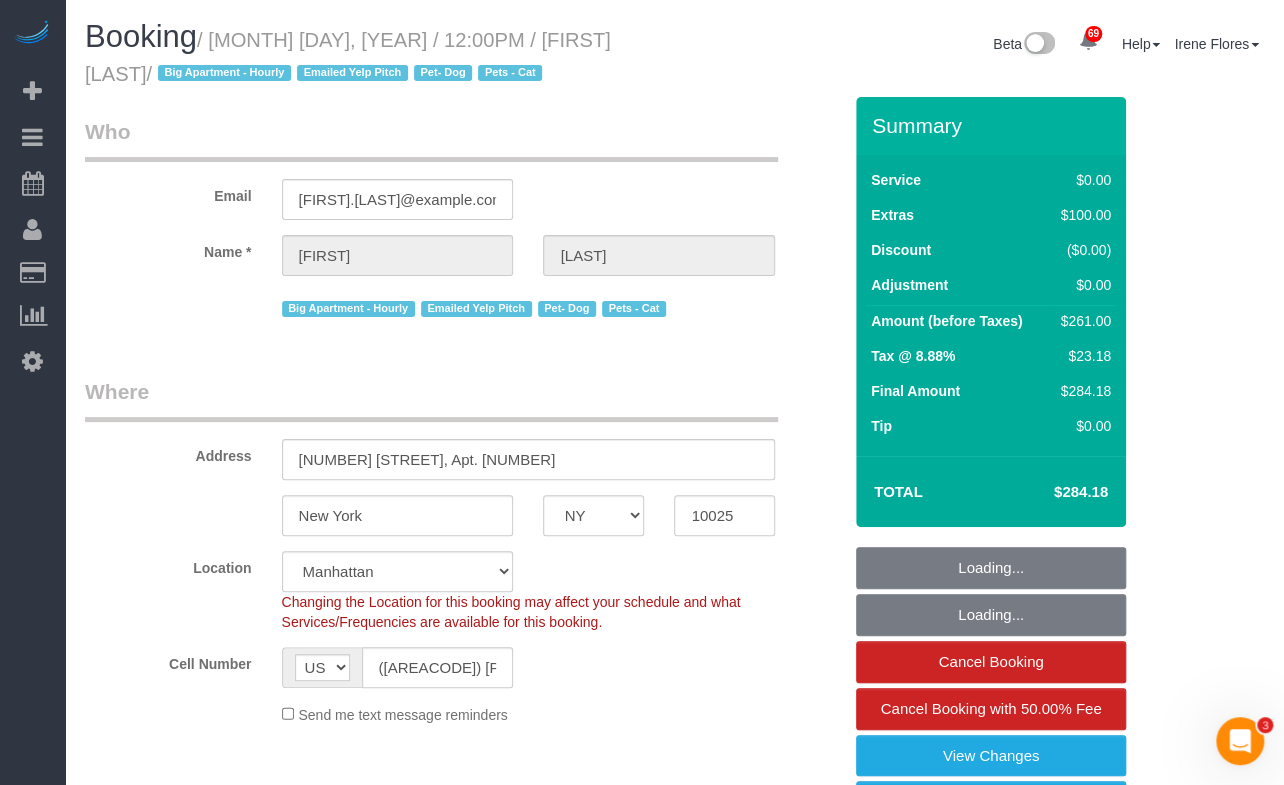 select on "2" 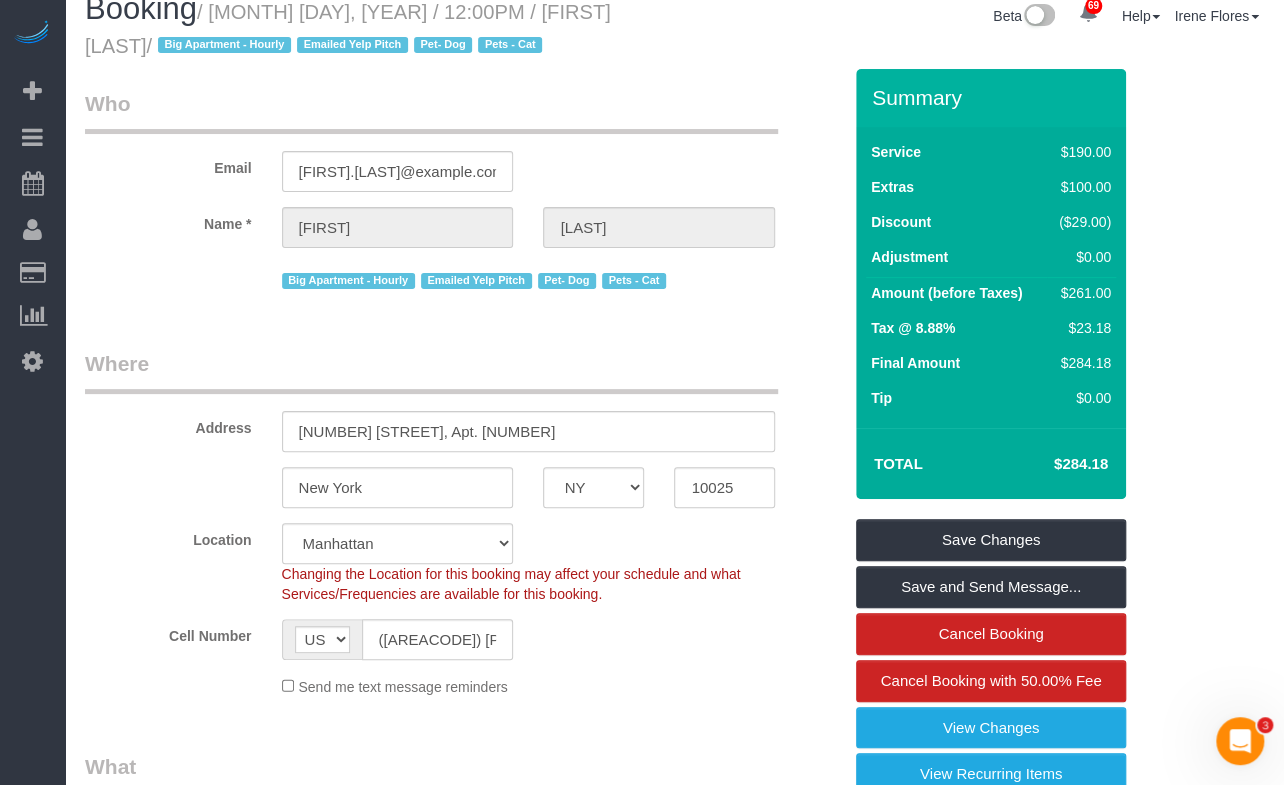 scroll, scrollTop: 0, scrollLeft: 0, axis: both 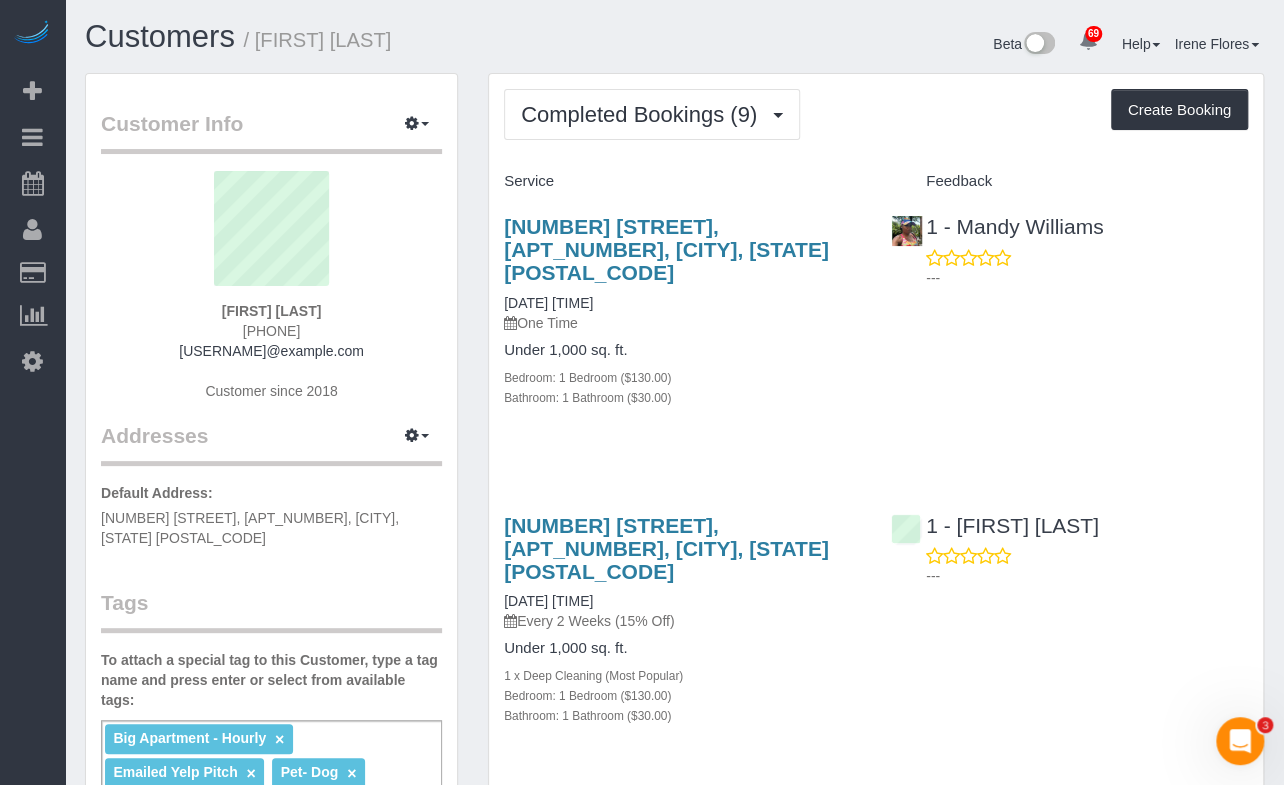 click on "One Time" at bounding box center [682, 323] 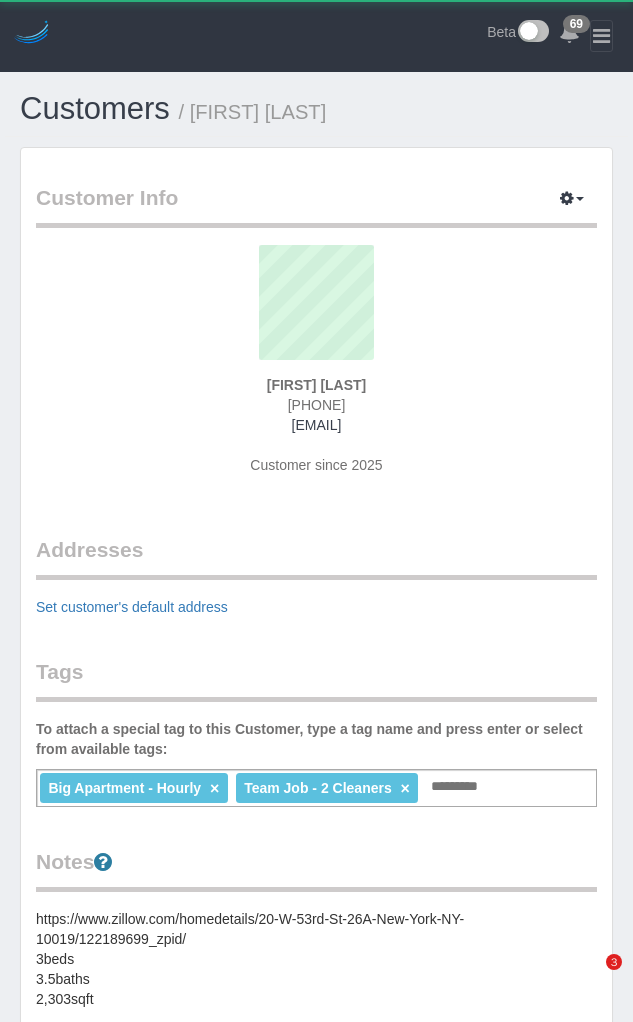 scroll, scrollTop: 0, scrollLeft: 0, axis: both 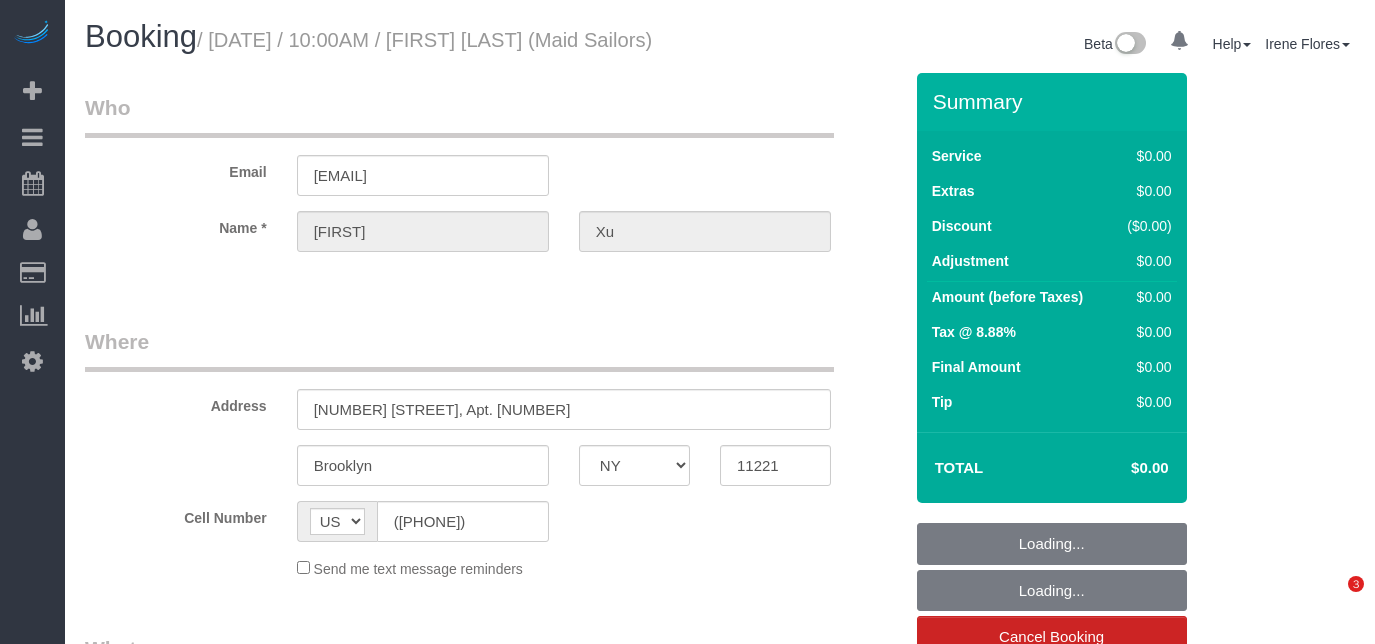 select on "NY" 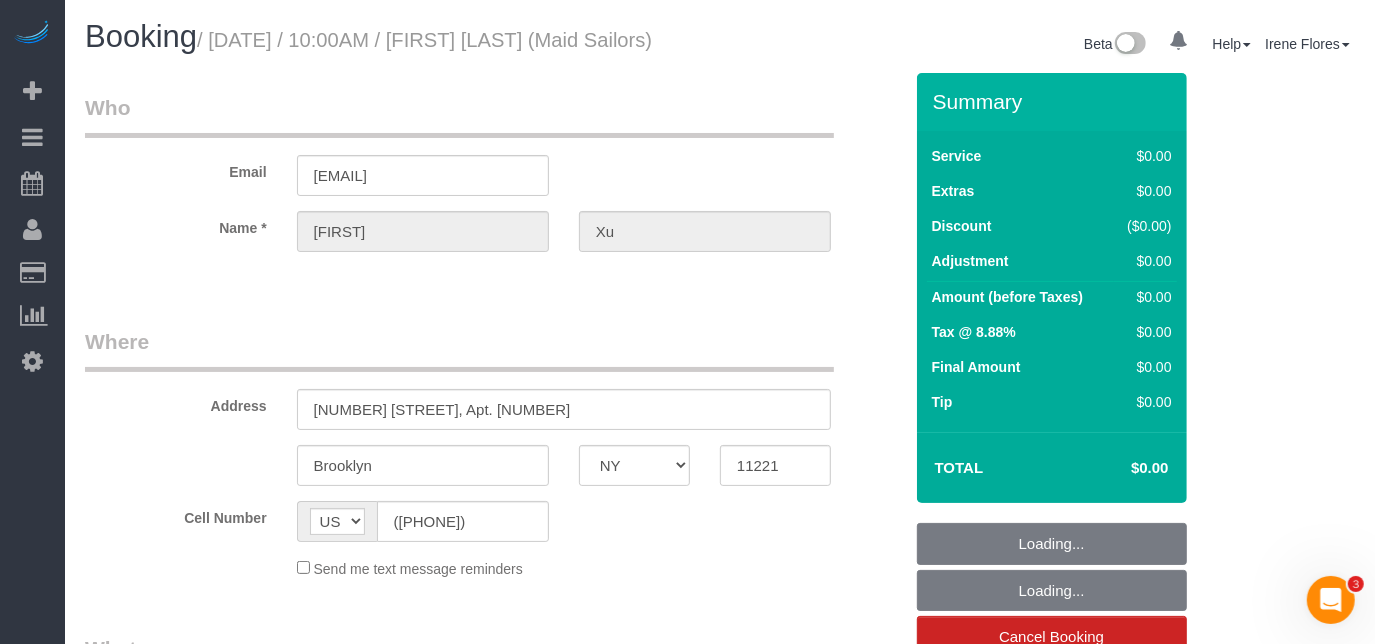 scroll, scrollTop: 0, scrollLeft: 0, axis: both 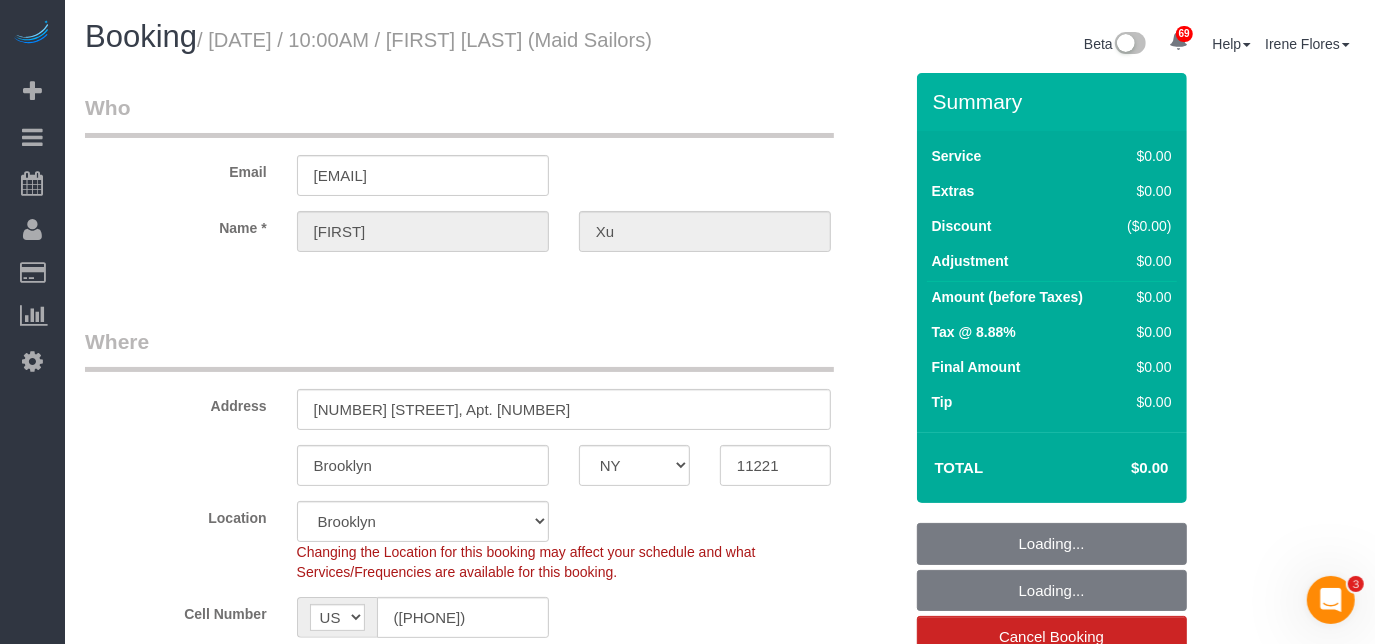 select on "object:962" 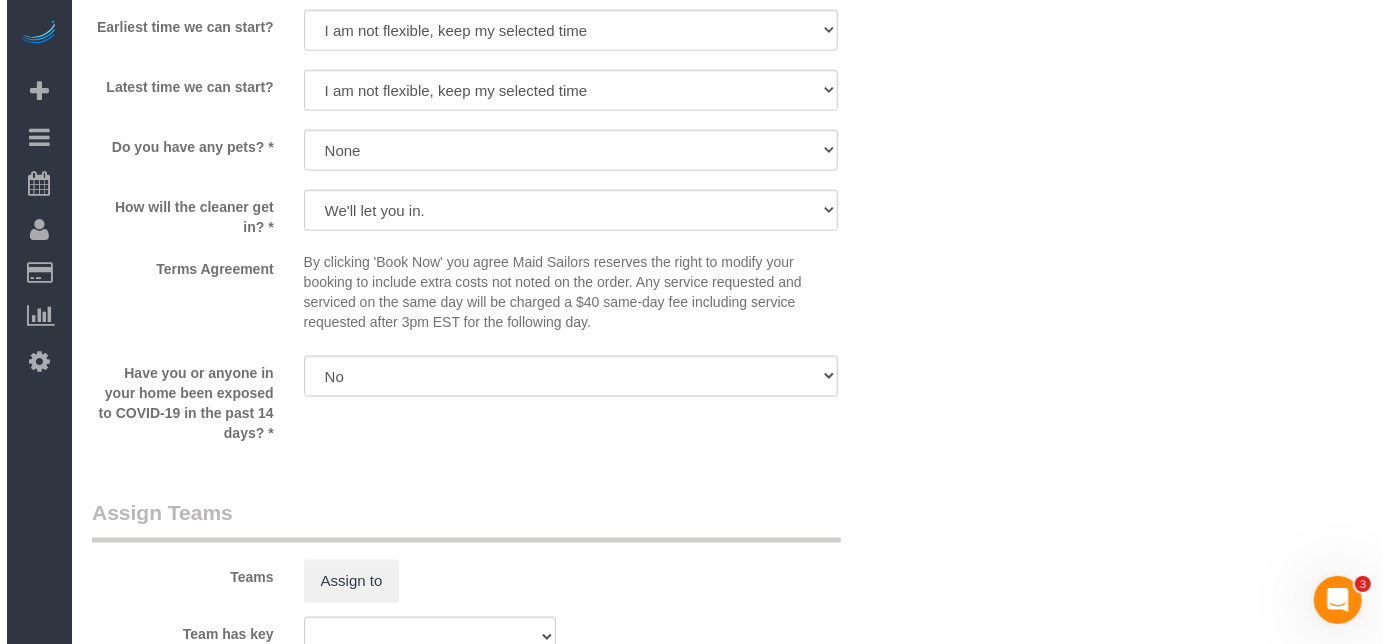 scroll, scrollTop: 1818, scrollLeft: 0, axis: vertical 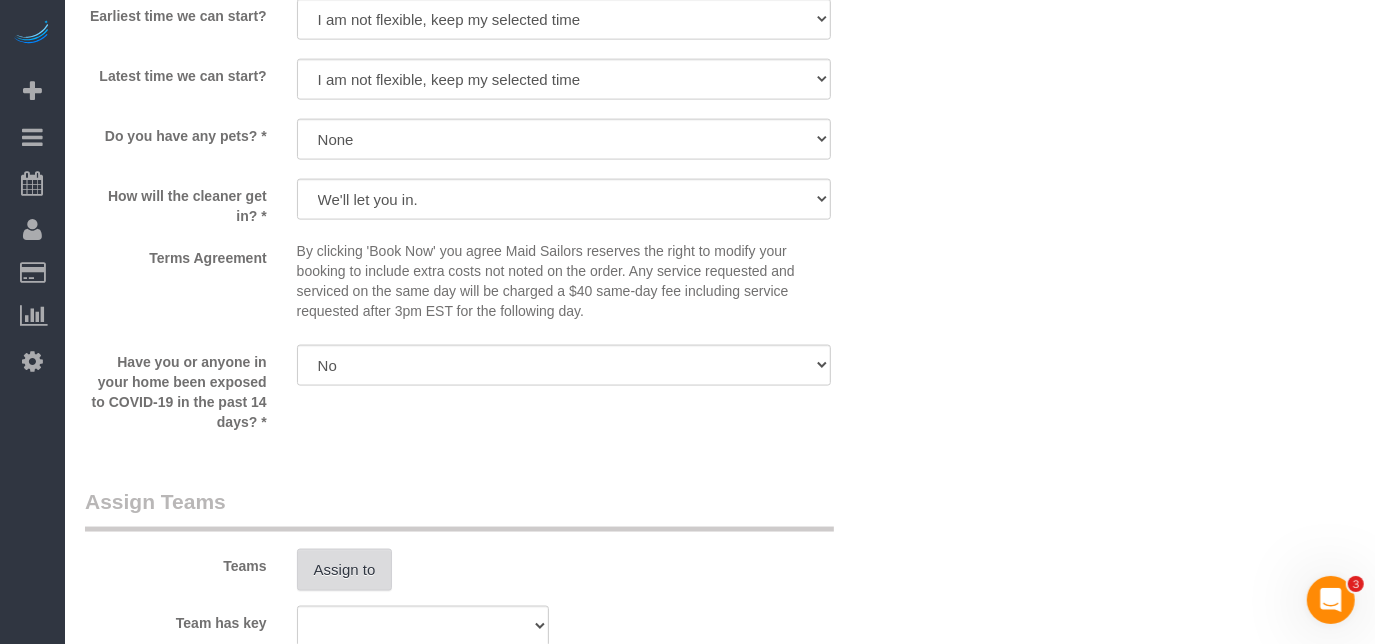 click on "Assign to" at bounding box center (345, 570) 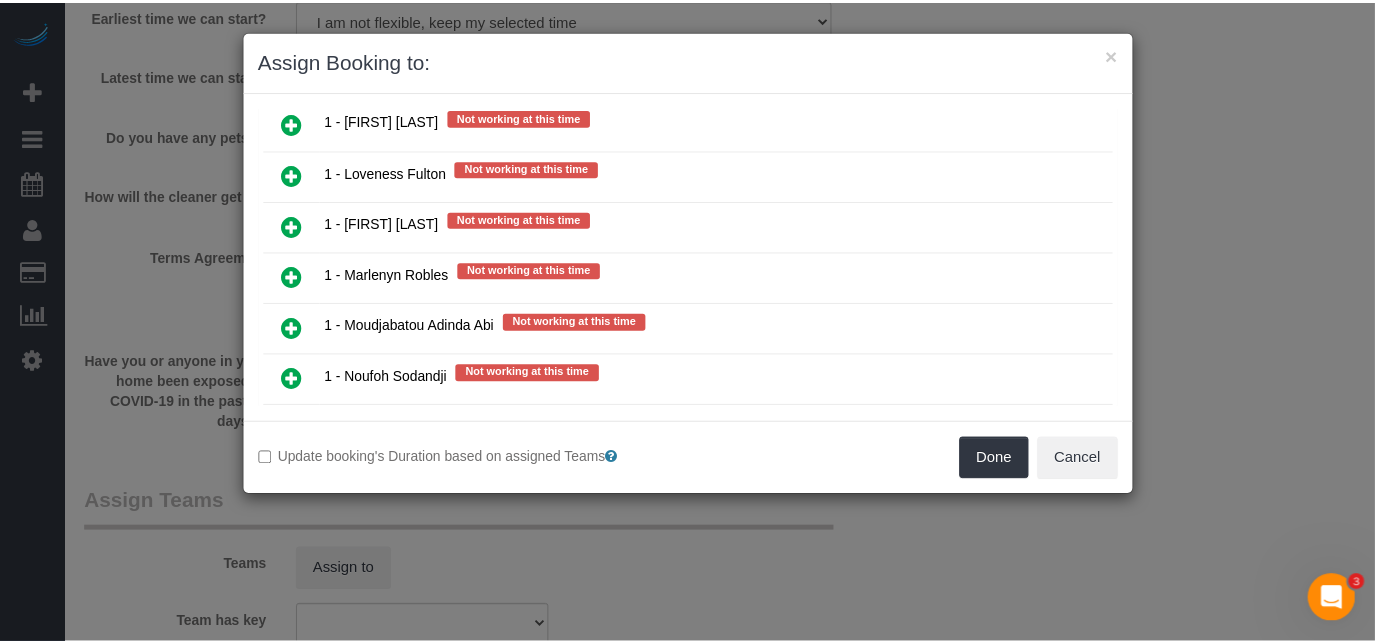 scroll, scrollTop: 2506, scrollLeft: 0, axis: vertical 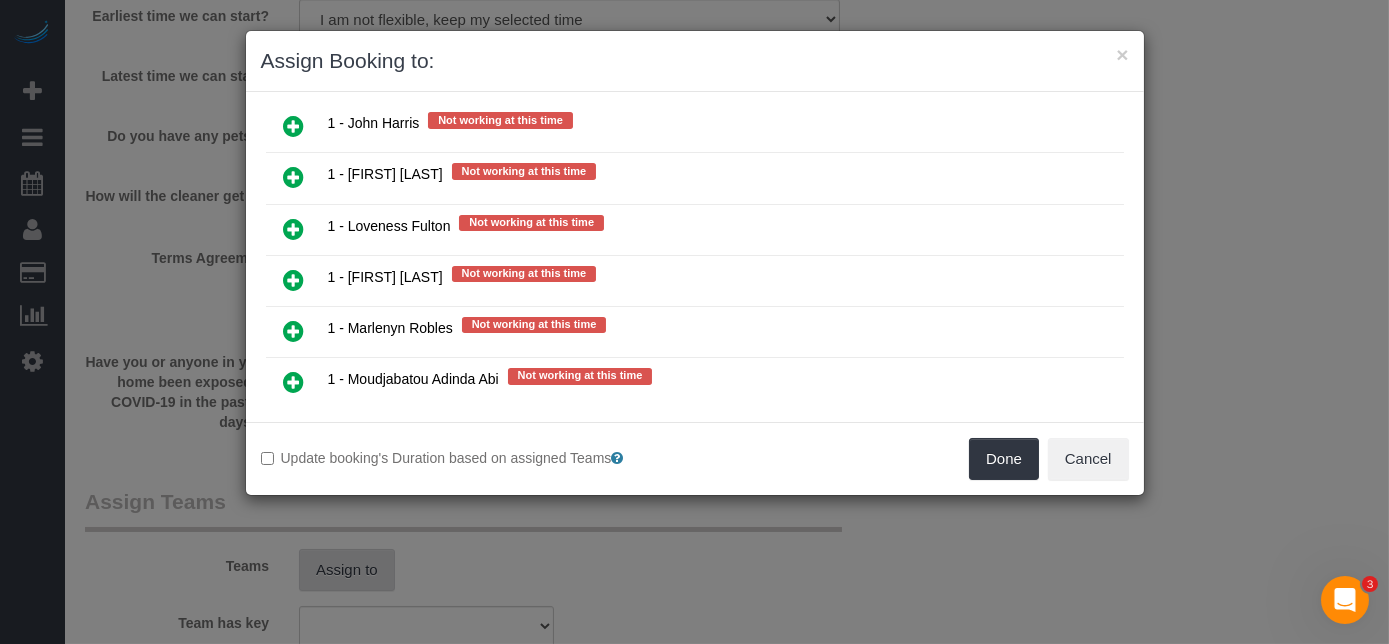 type 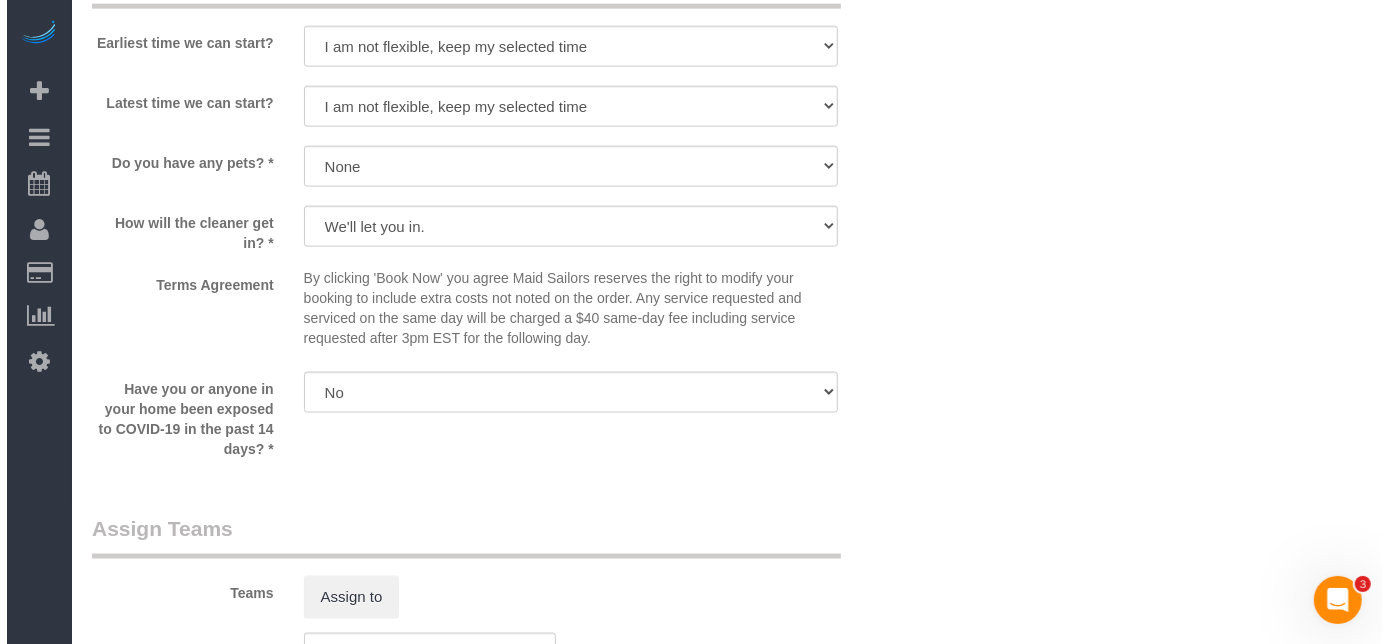 scroll, scrollTop: 1909, scrollLeft: 0, axis: vertical 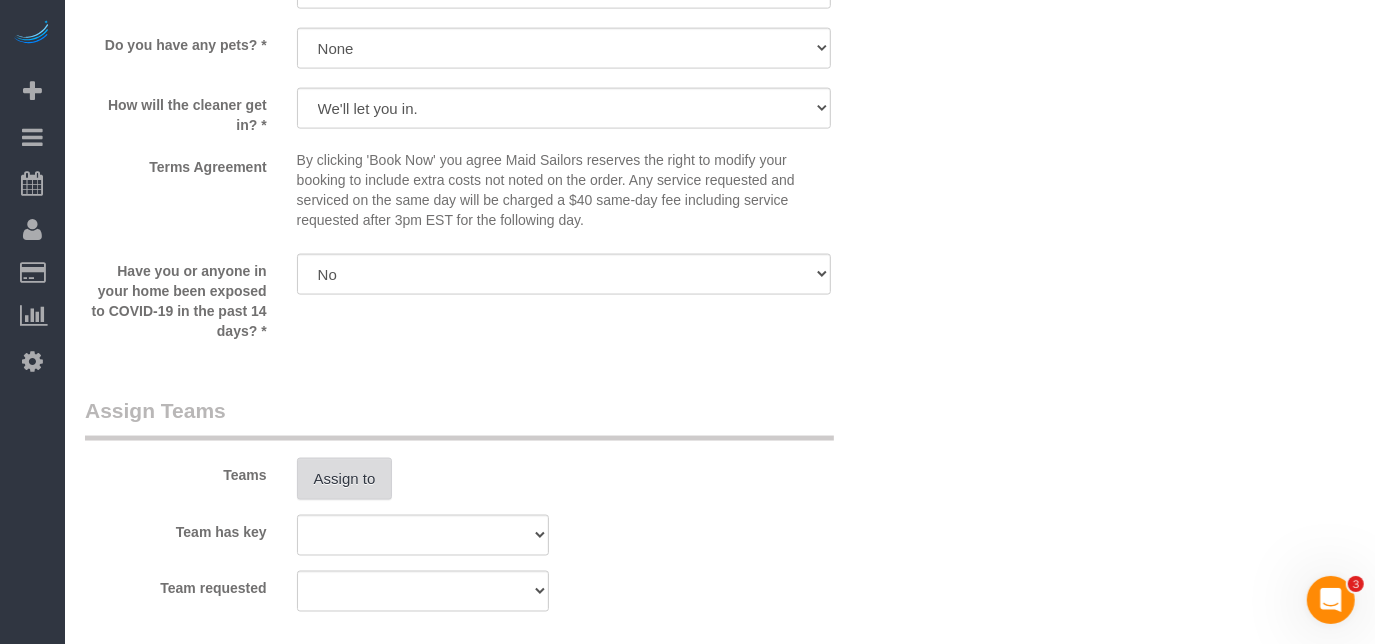 click on "Assign to" at bounding box center [345, 479] 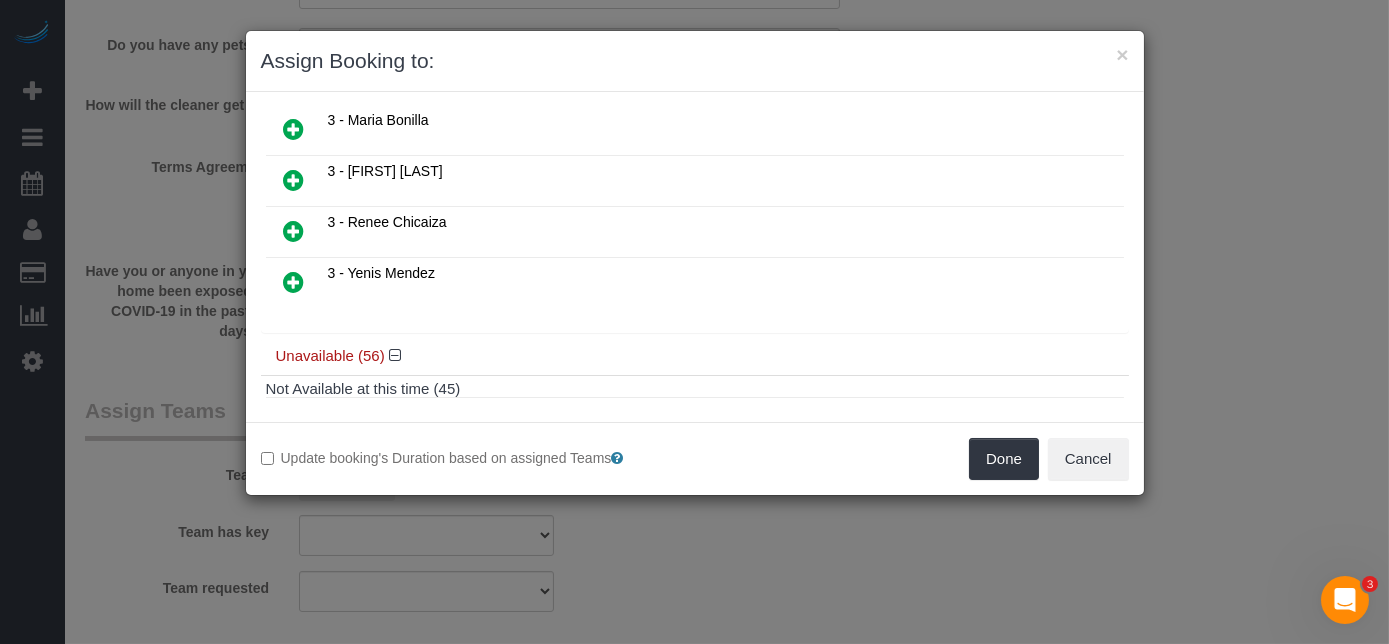 scroll, scrollTop: 1090, scrollLeft: 0, axis: vertical 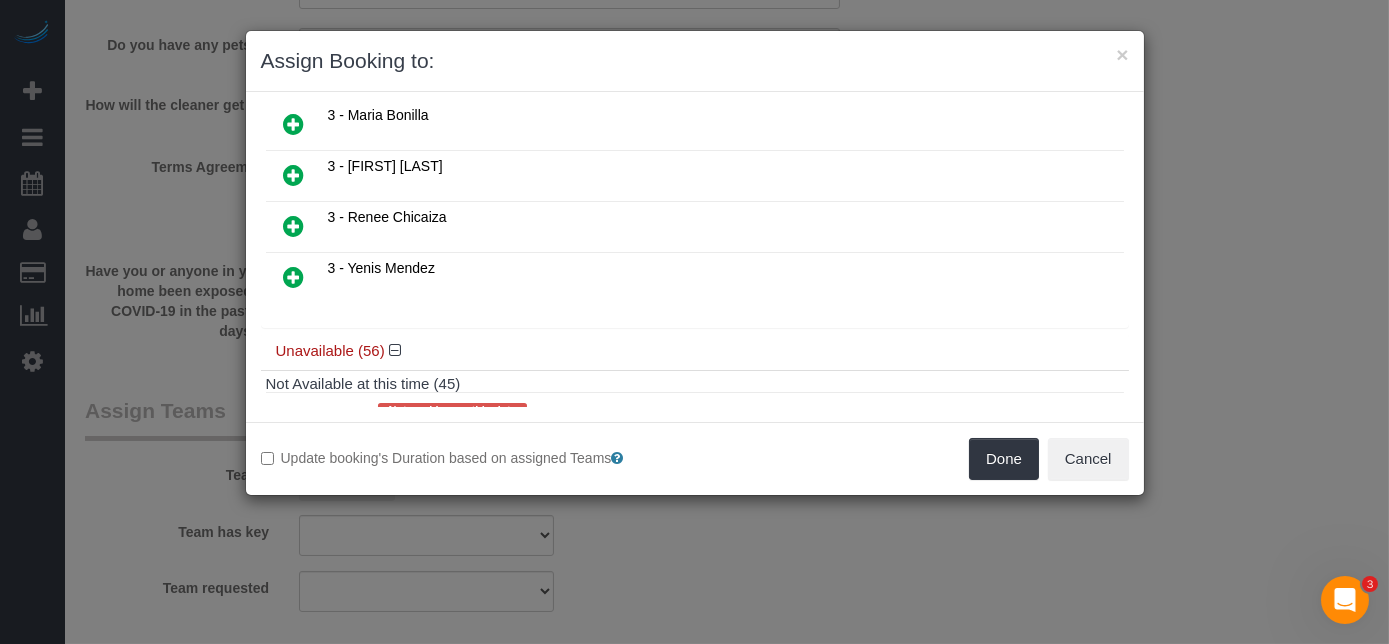 click at bounding box center [294, 175] 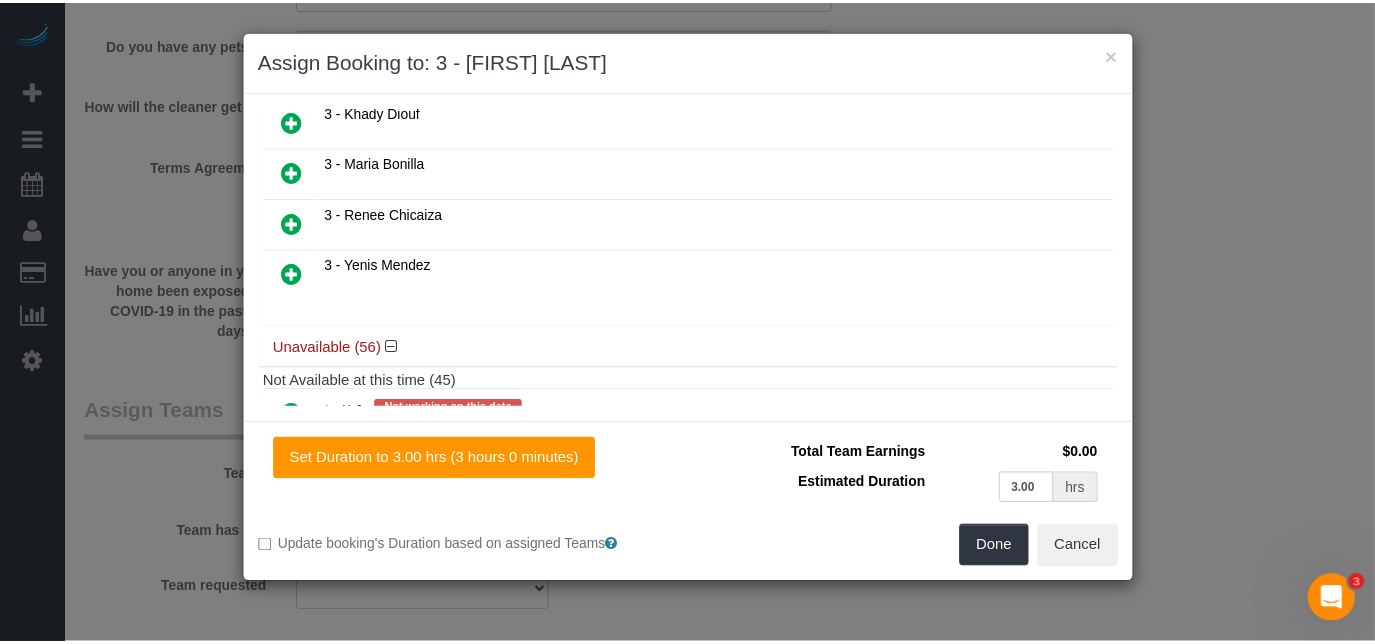 scroll, scrollTop: 1137, scrollLeft: 0, axis: vertical 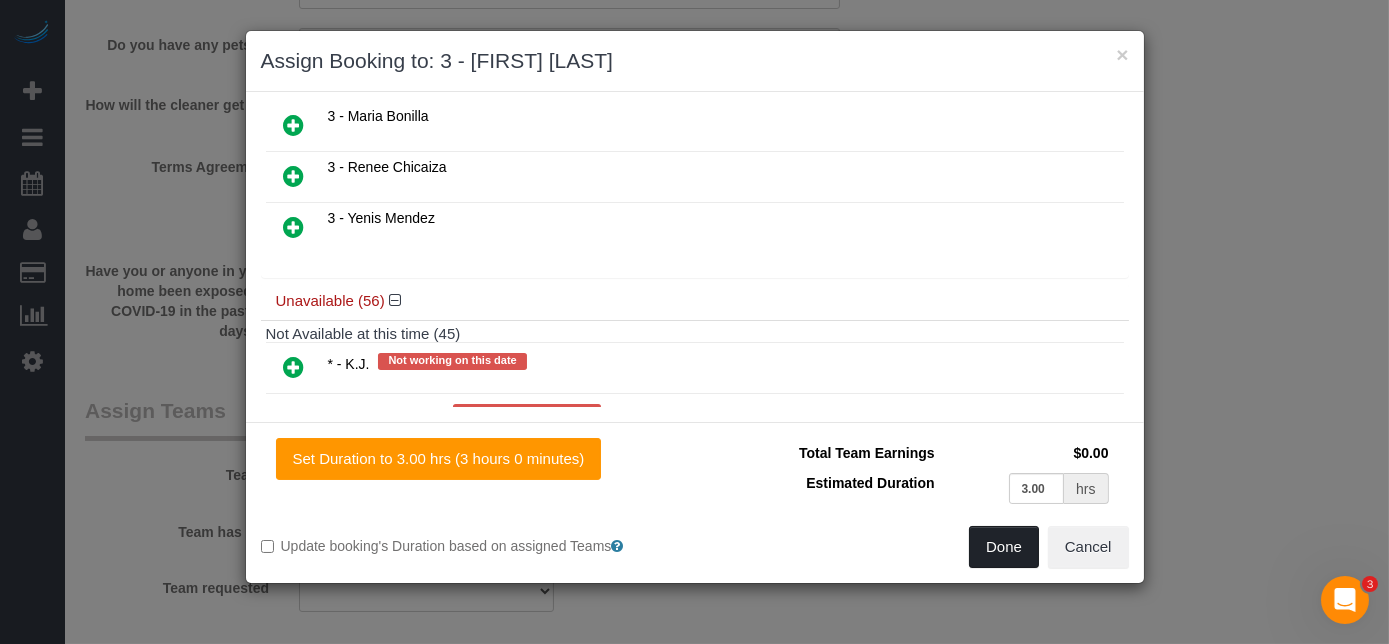 click on "Done" at bounding box center (1004, 547) 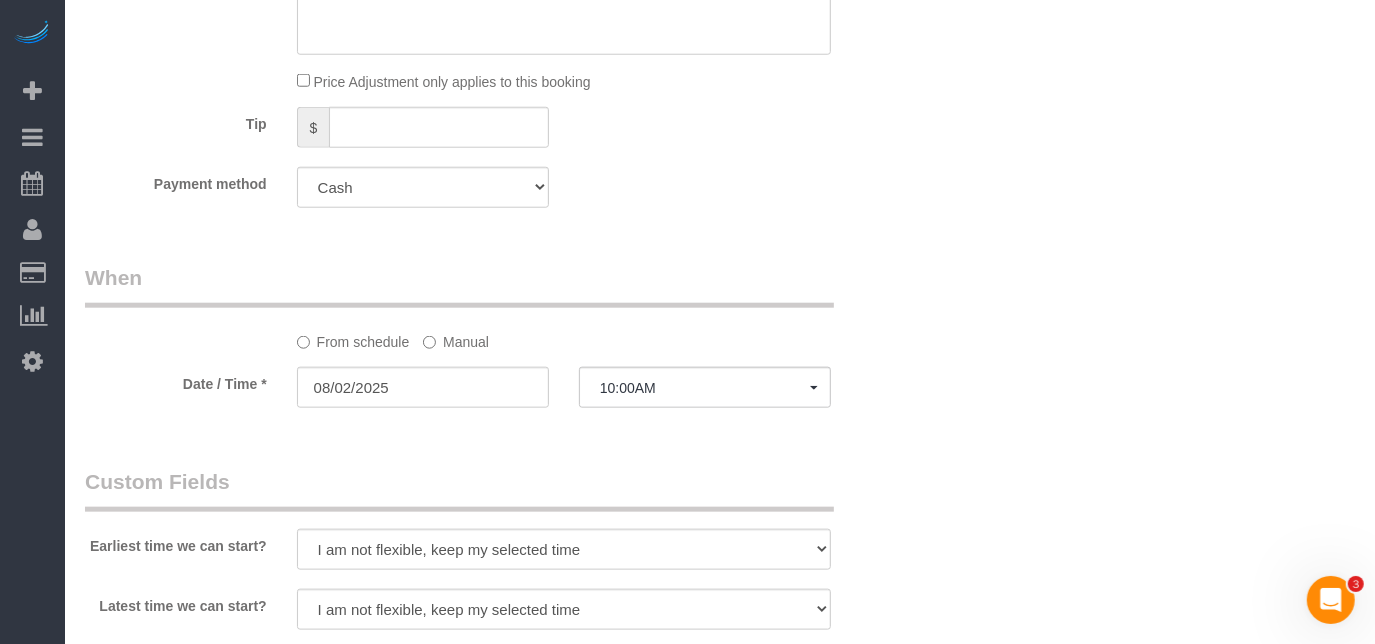 scroll, scrollTop: 1272, scrollLeft: 0, axis: vertical 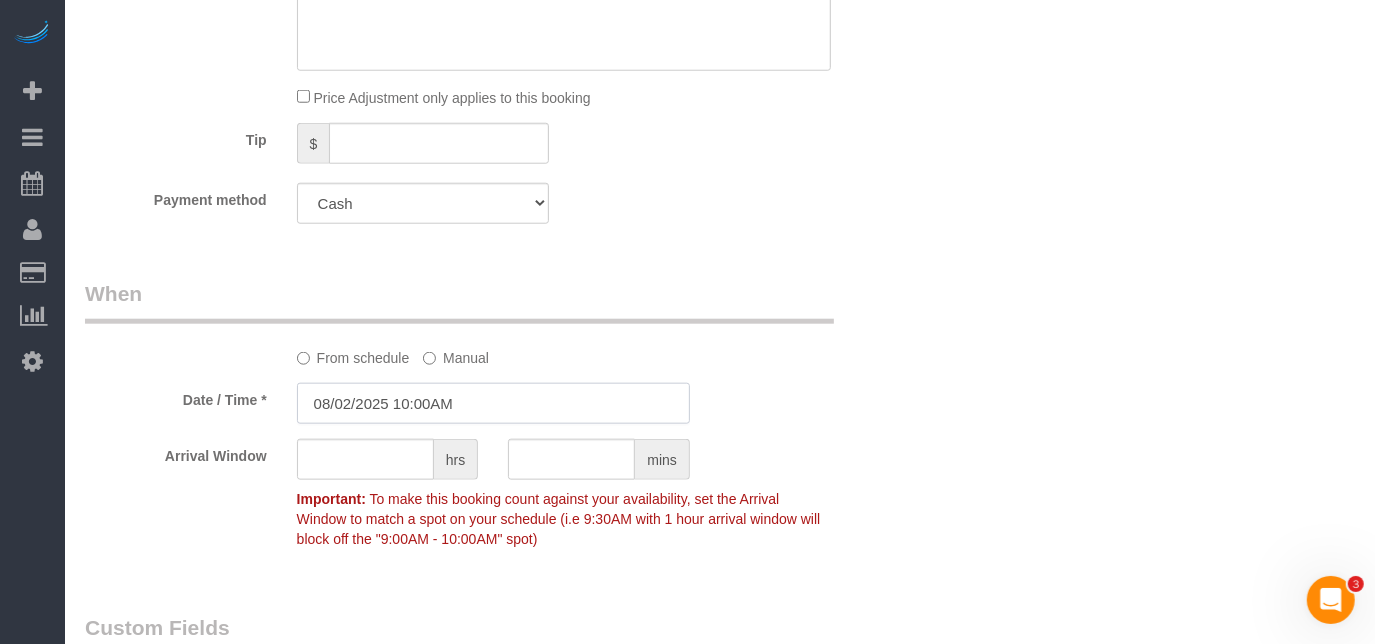 click on "08/02/2025 10:00AM" at bounding box center [493, 403] 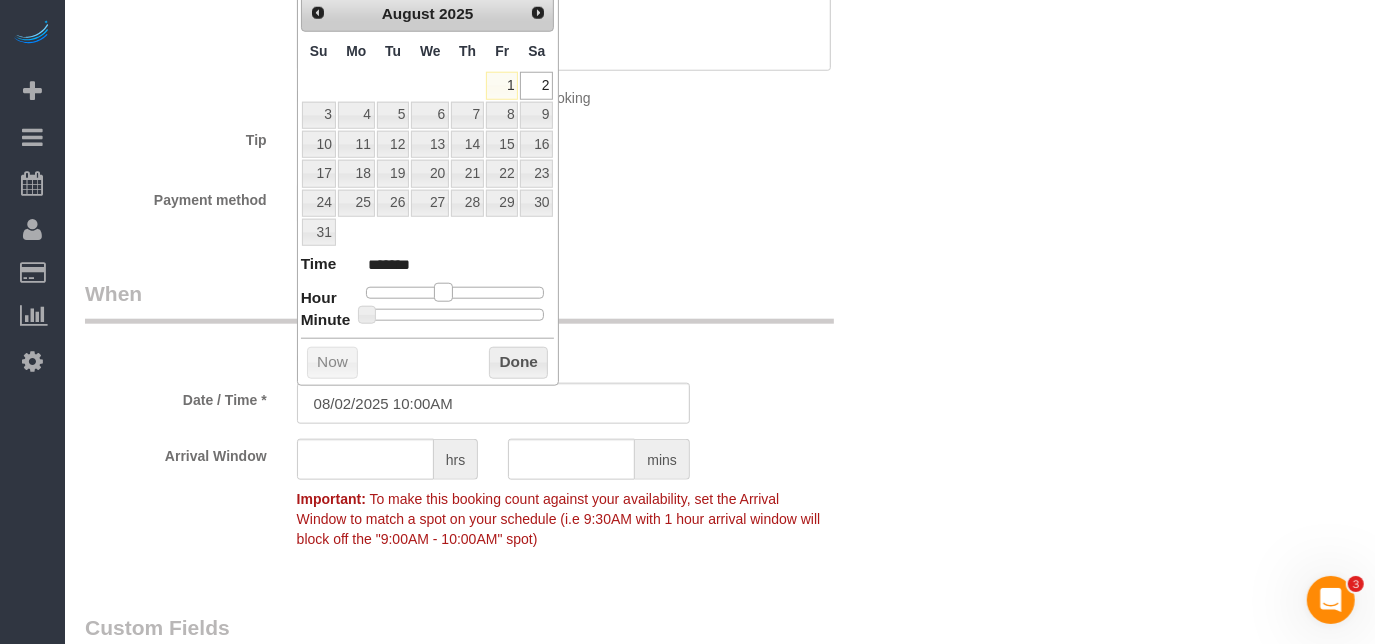 type on "08/02/2025 11:00AM" 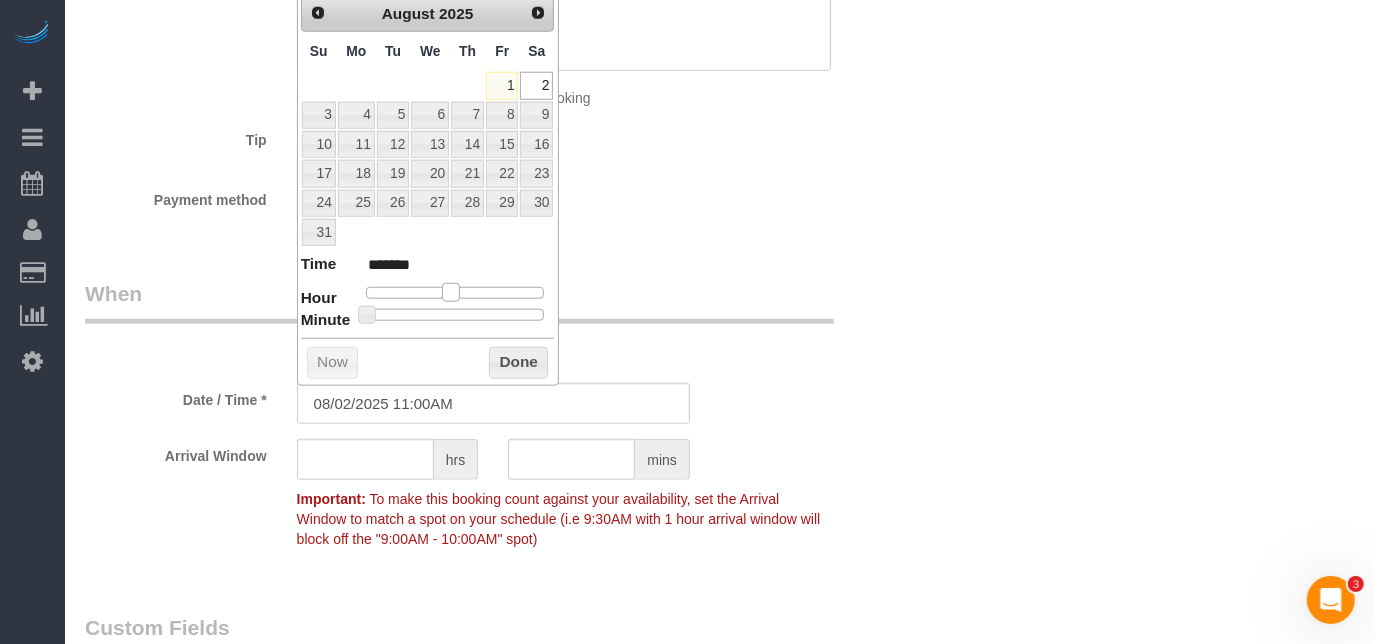 click at bounding box center [451, 292] 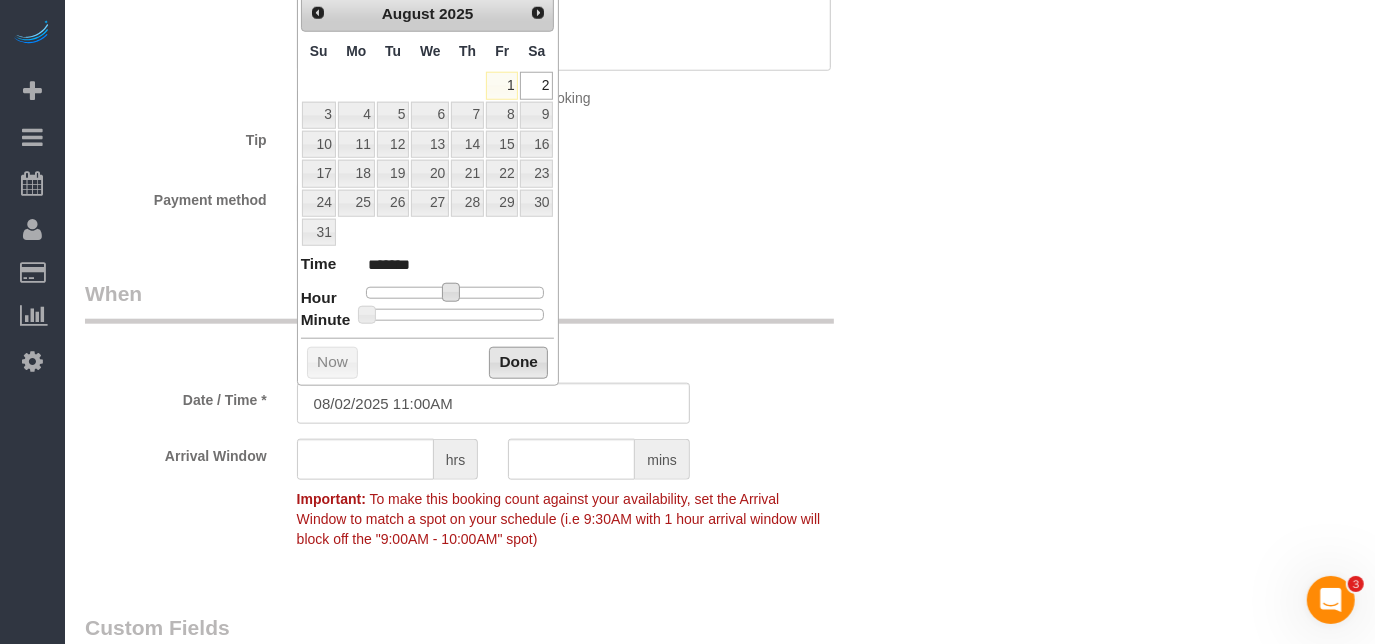 click on "Done" at bounding box center [518, 363] 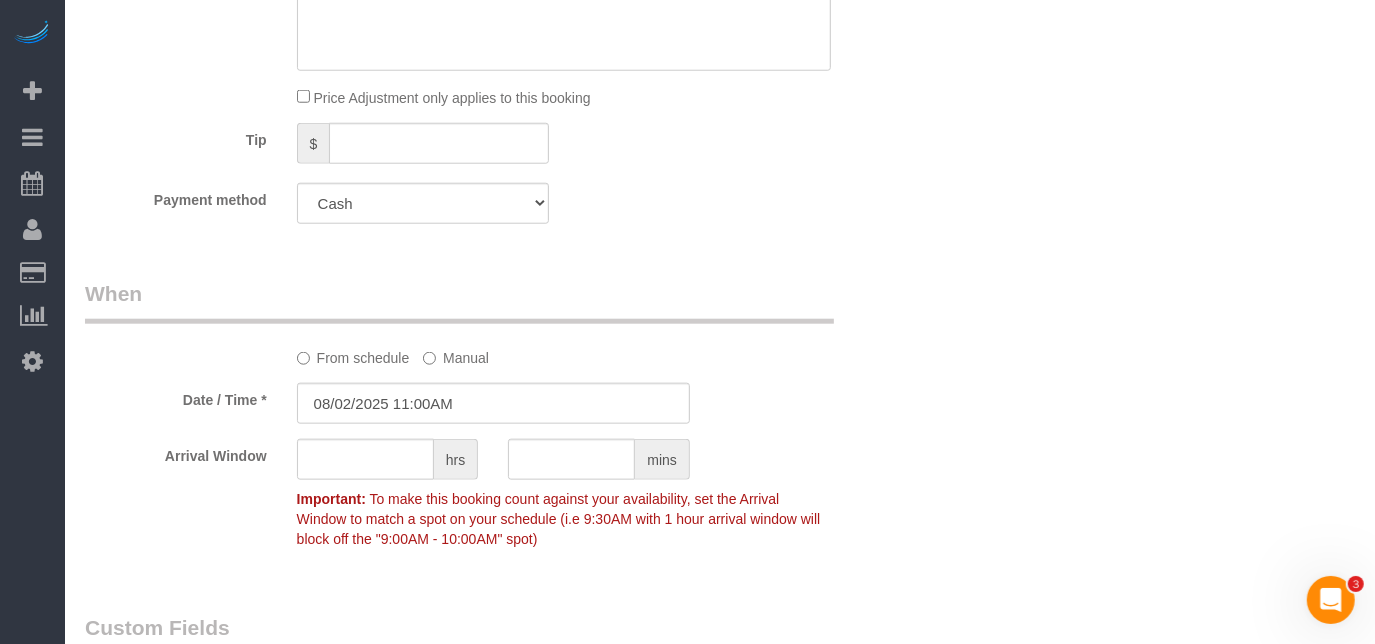 click on "Who
Email
jacky+apt@maidsailors.com
Name *
Jacky
Xu
Where
Address
118 Suydam Street, Apt. 702
Brooklyn
AK
AL
AR
AZ
CA
CO
CT
DC
DE
FL
GA
HI
IA
ID
IL
IN
KS
KY
LA
MA
MD
ME
MI
MN
MO
MS
MT
NC
ND
NE" at bounding box center (720, 351) 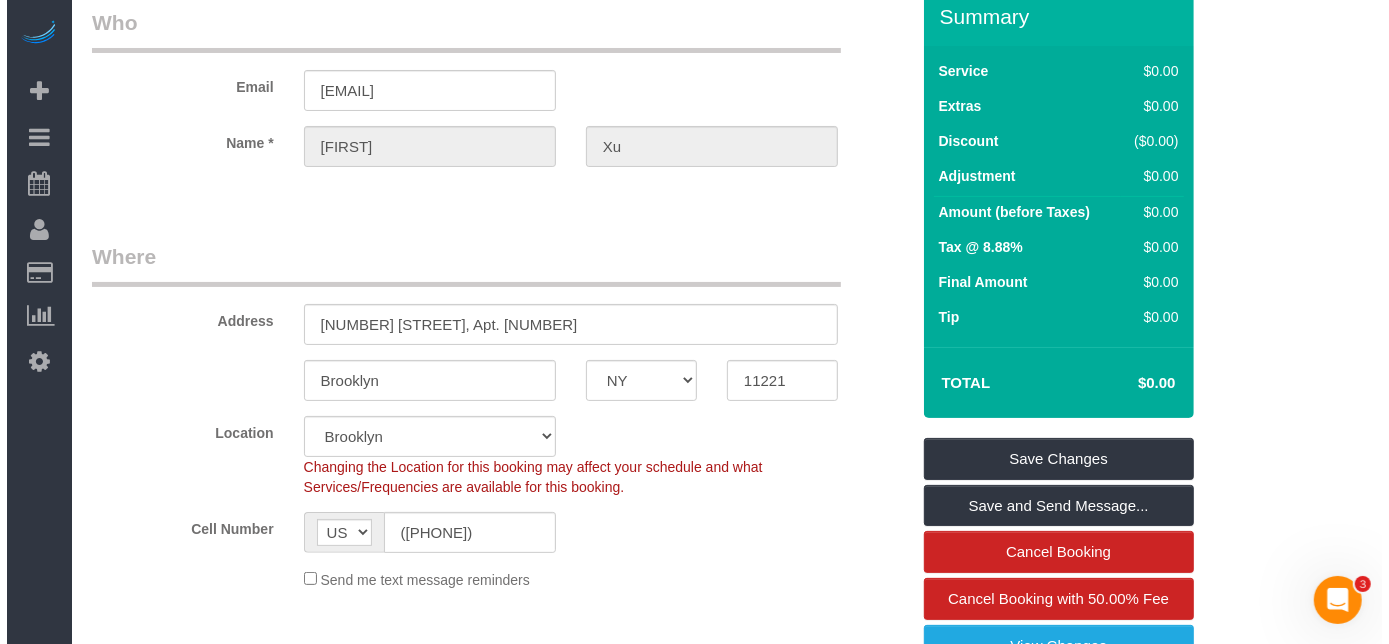 scroll, scrollTop: 90, scrollLeft: 0, axis: vertical 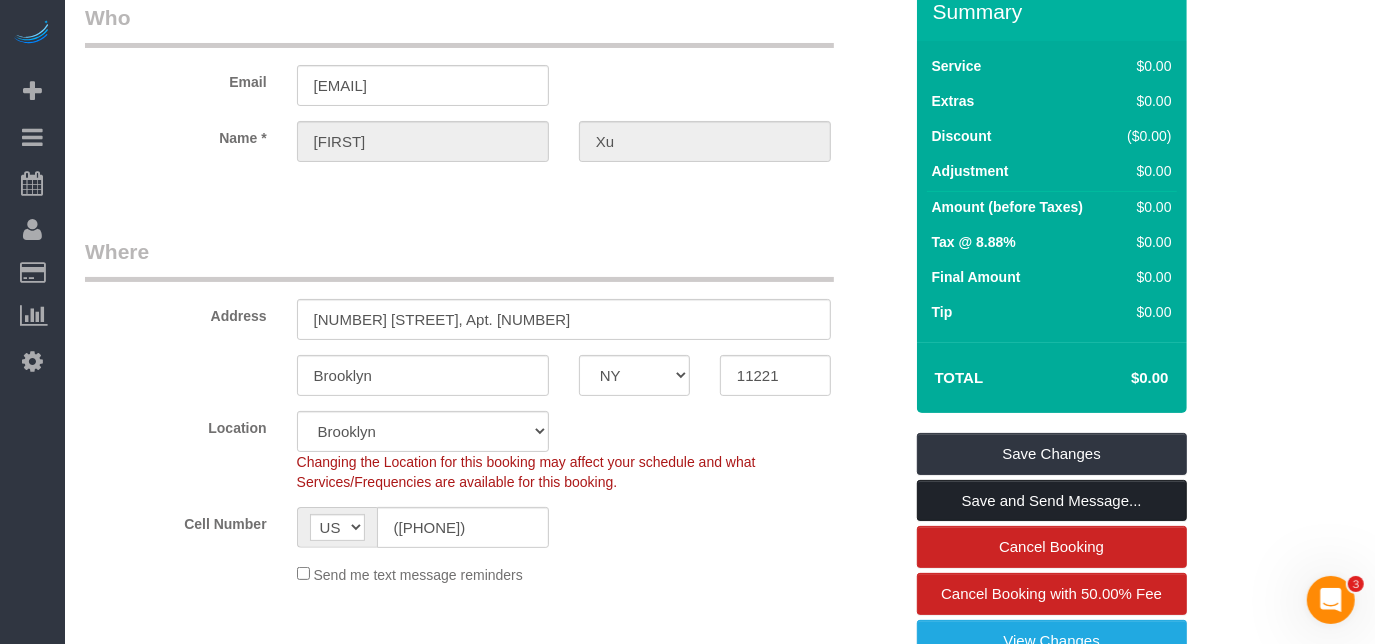 click on "Save and Send Message..." at bounding box center [1052, 501] 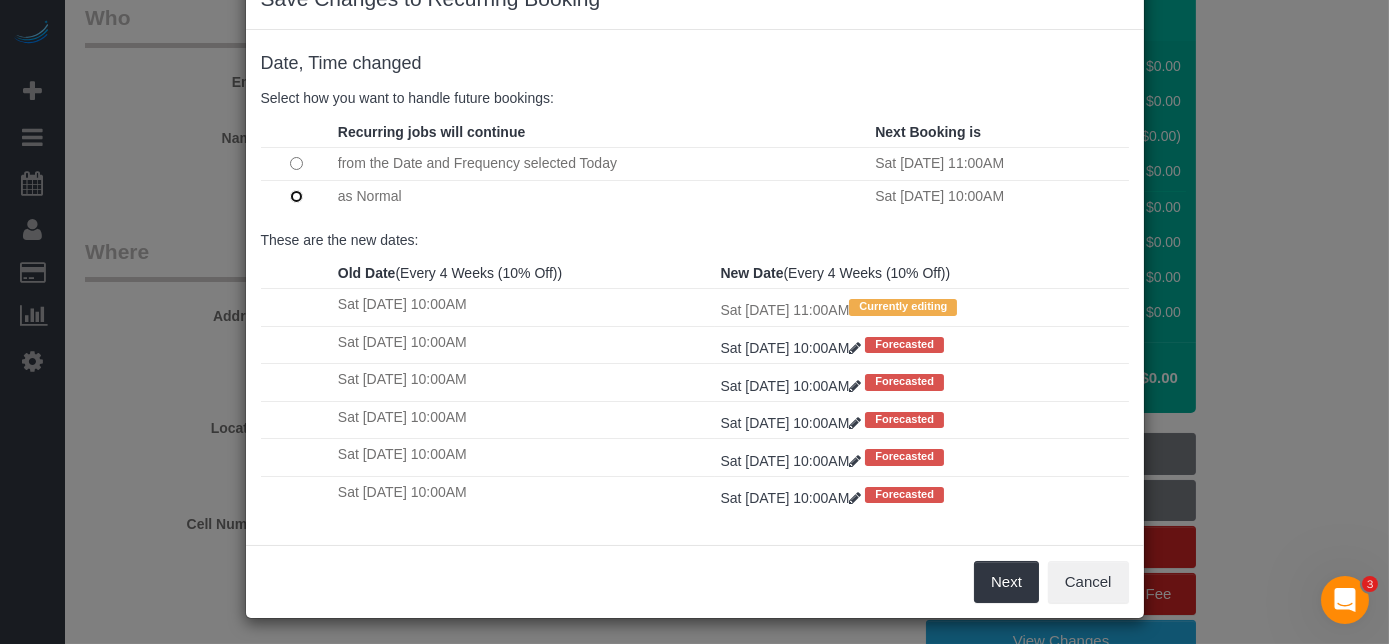 scroll, scrollTop: 67, scrollLeft: 0, axis: vertical 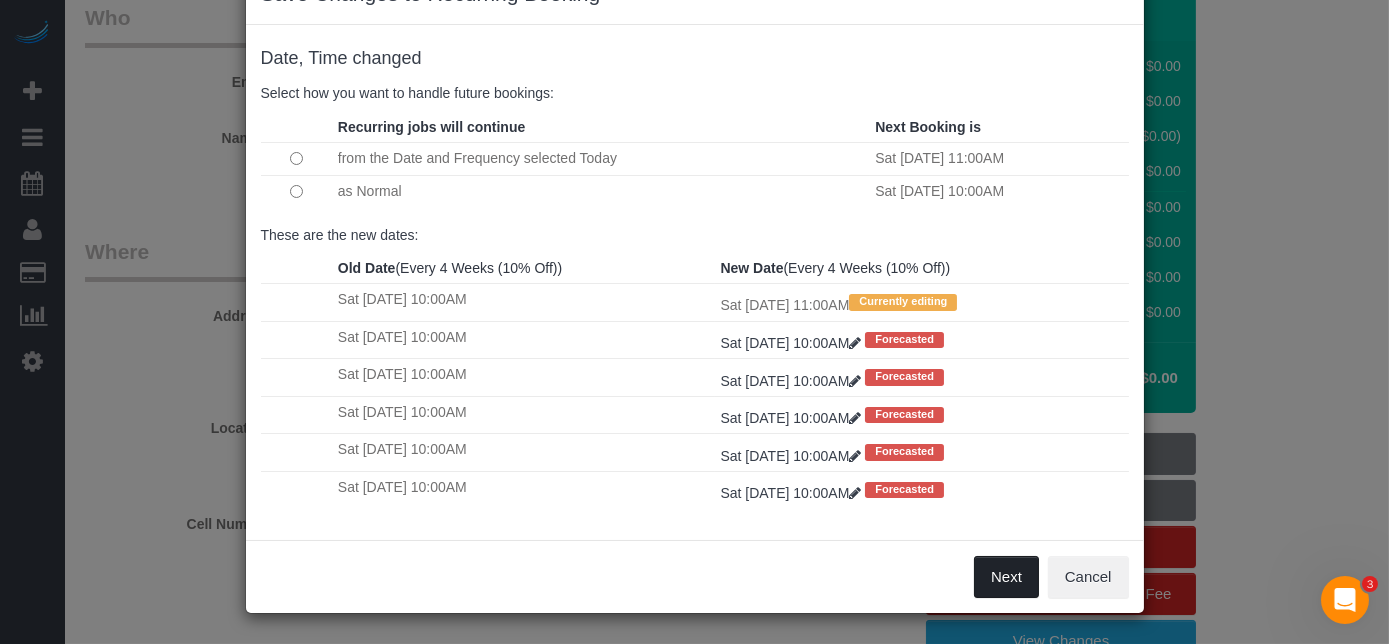 click on "Next" at bounding box center [1006, 577] 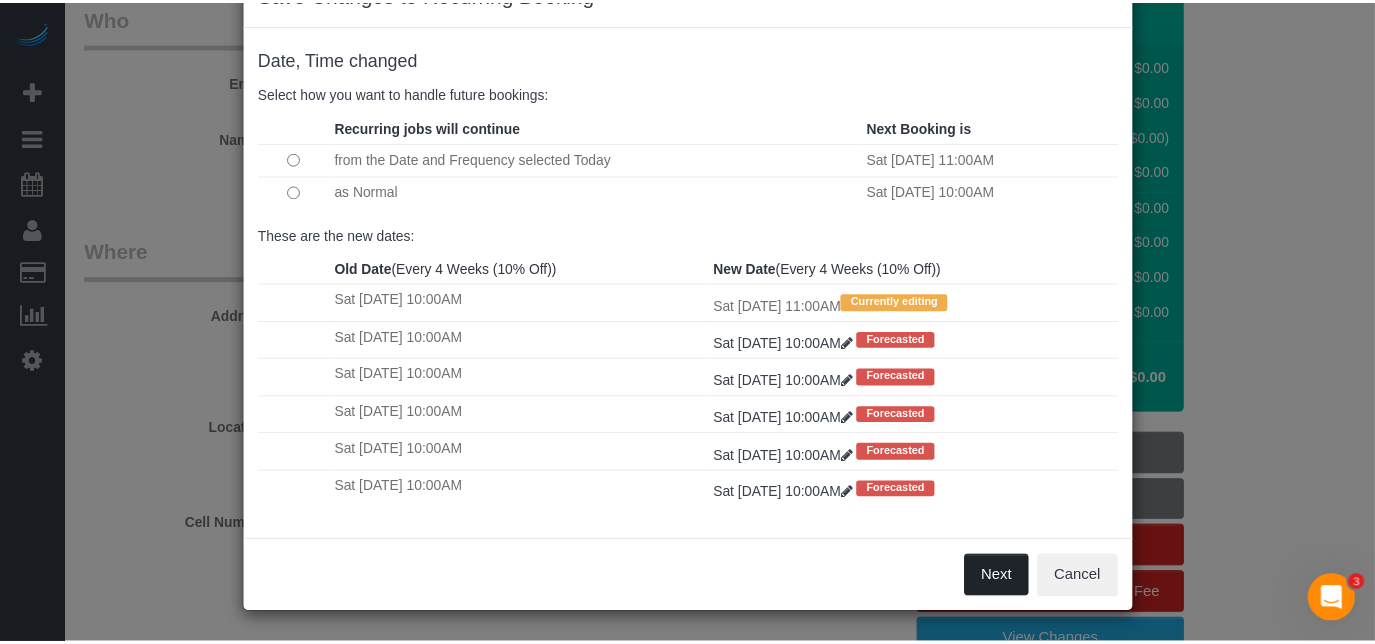 scroll, scrollTop: 0, scrollLeft: 0, axis: both 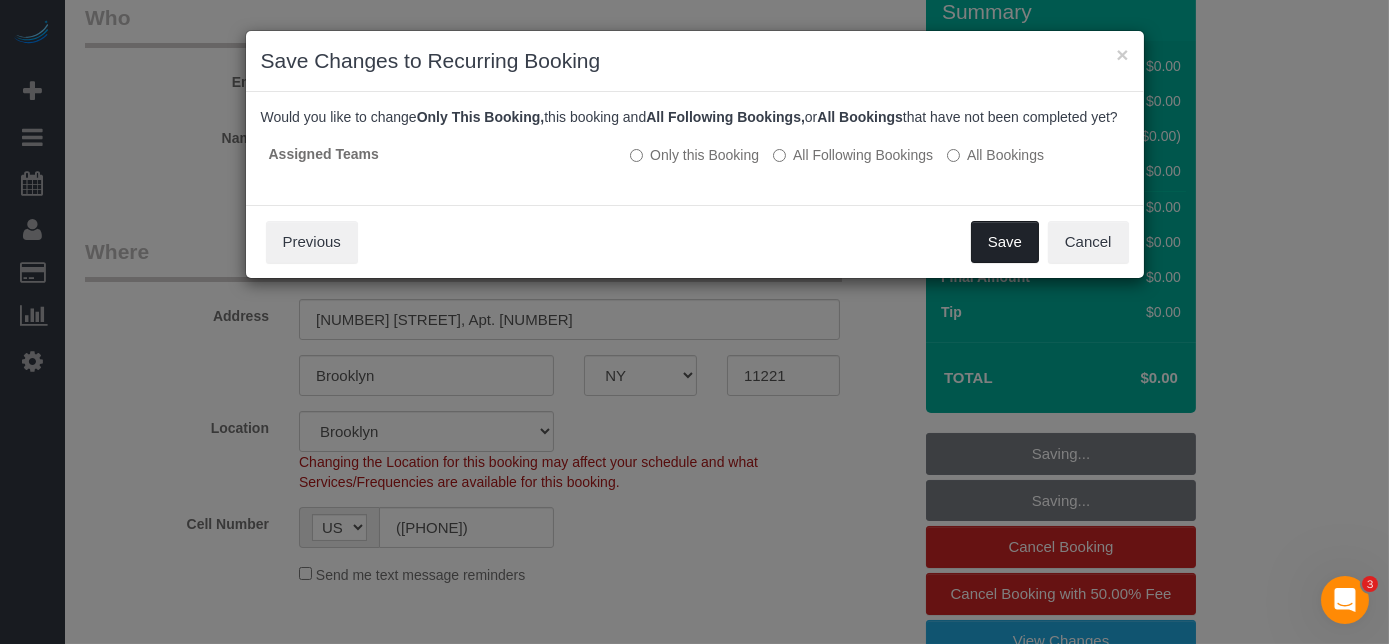 click on "Save" at bounding box center (1005, 242) 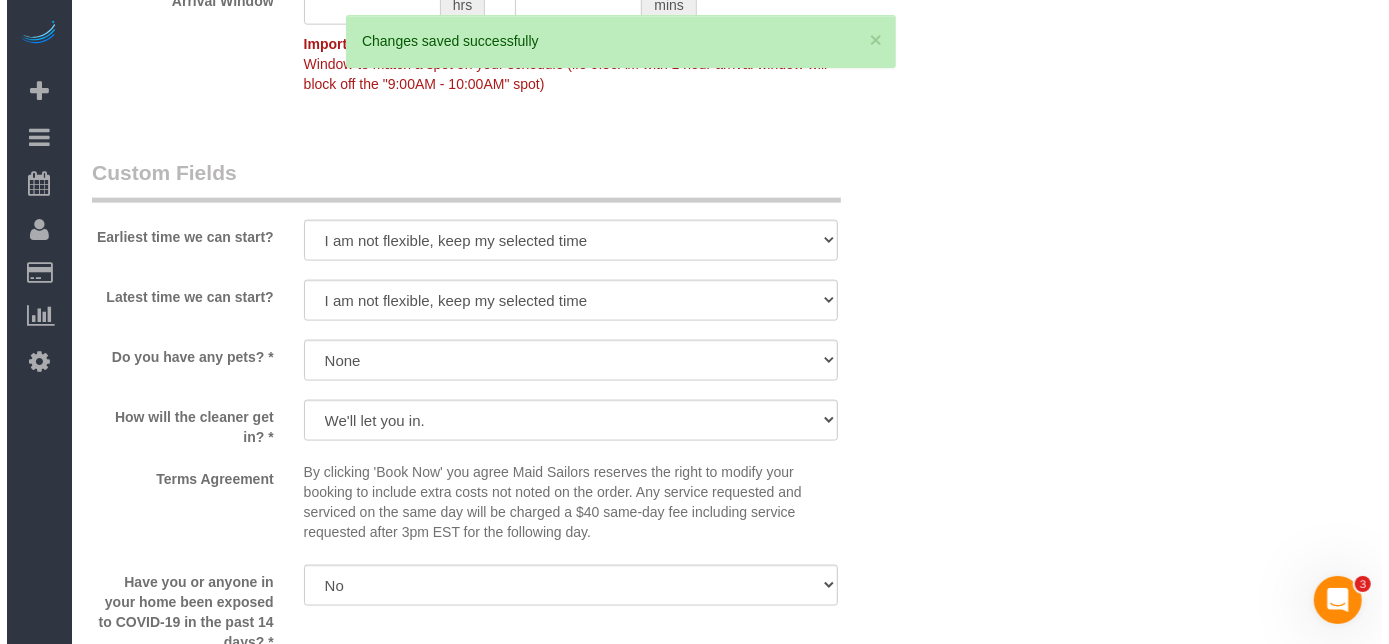 scroll, scrollTop: 2181, scrollLeft: 0, axis: vertical 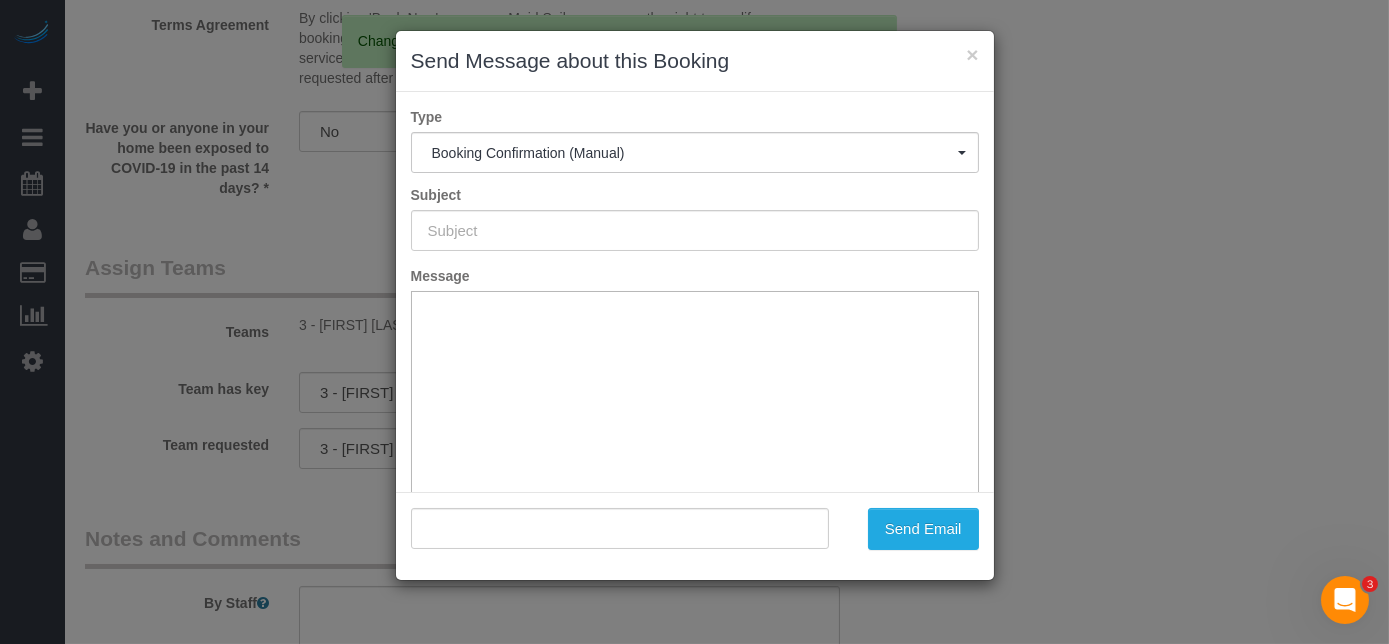 type on "Cleaning Confirmed for 08/02/2025 at 11:00am" 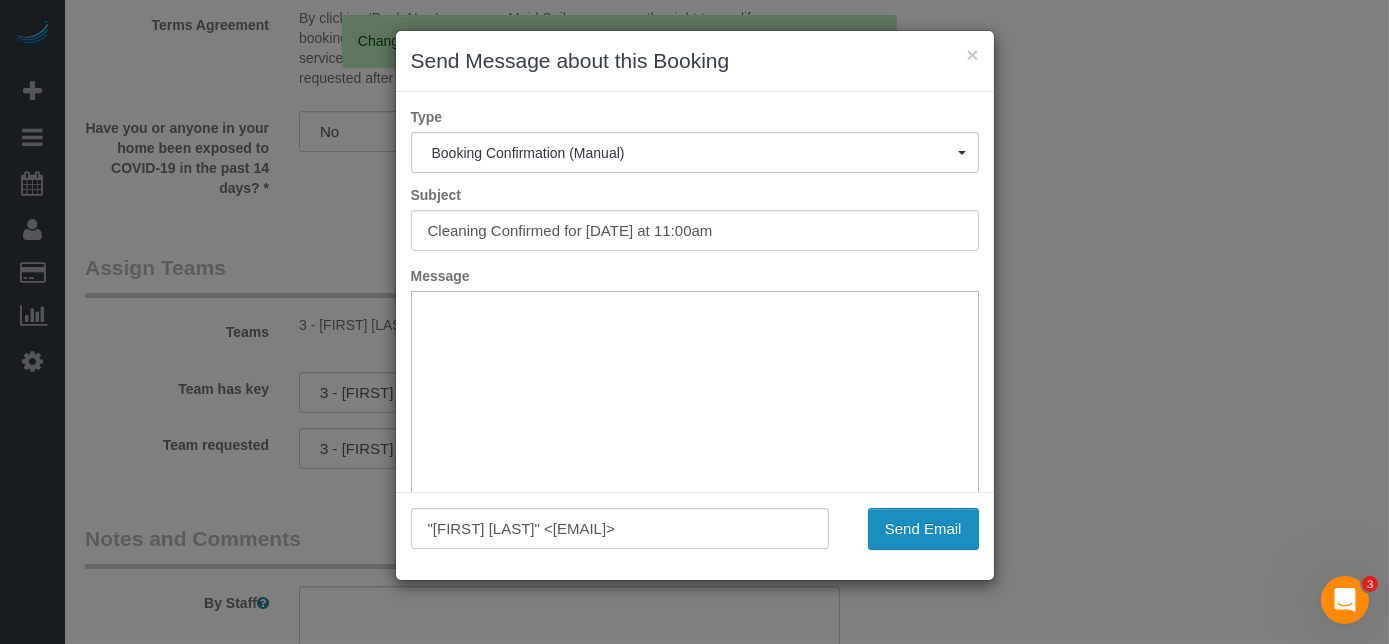 scroll, scrollTop: 0, scrollLeft: 0, axis: both 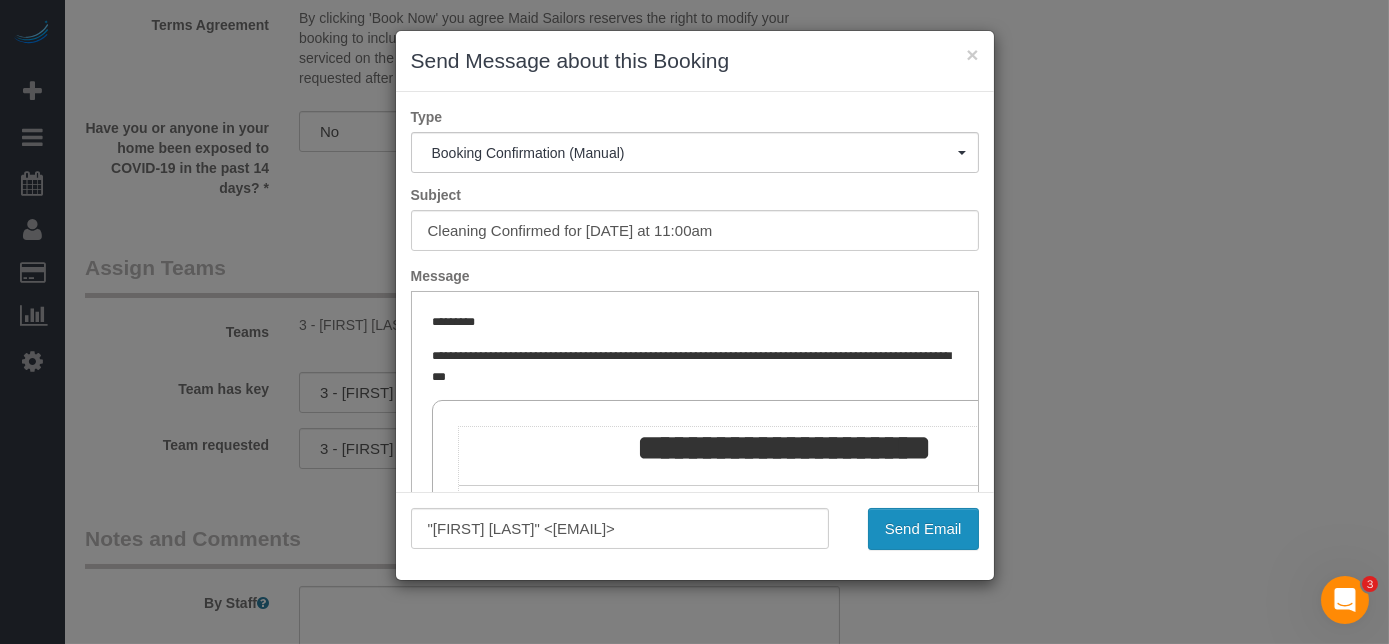 click on "Send Email" at bounding box center (923, 529) 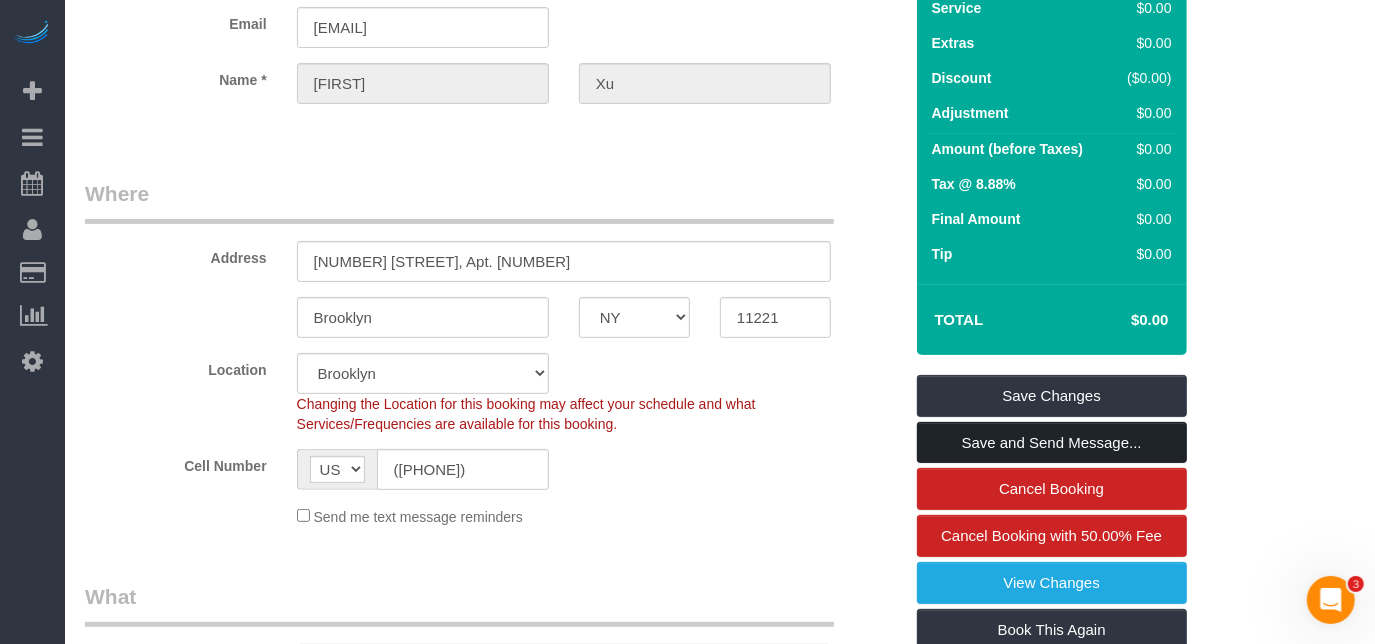scroll, scrollTop: 0, scrollLeft: 0, axis: both 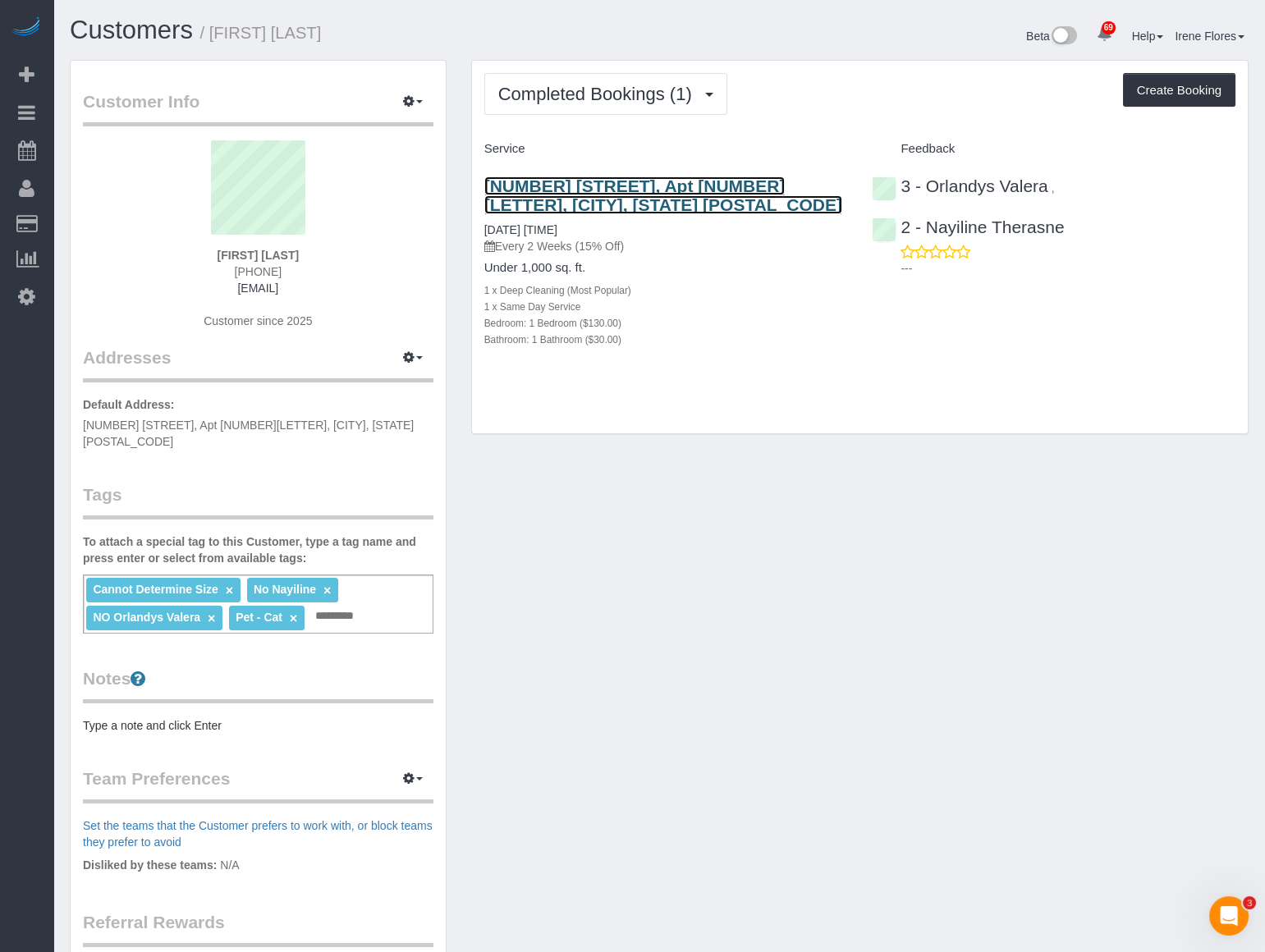 click on "[NUMBER] [STREET], Apt [NUMBER][LETTER], [CITY], [STATE] [POSTAL_CODE]" at bounding box center [663, 195] 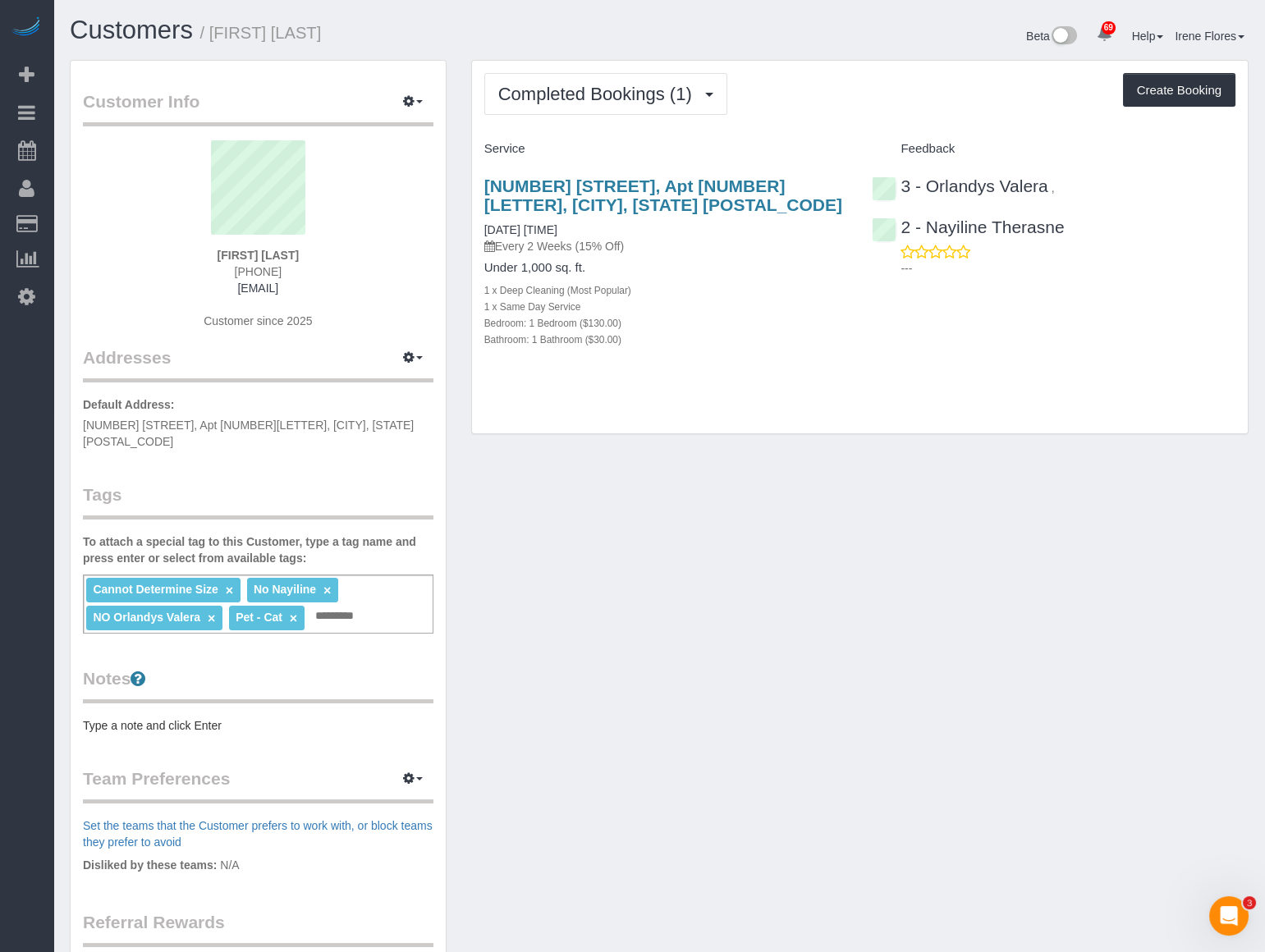 click on "Cannot Determine Size   × No [FIRST]   × NO [FIRST] [LAST]   × Pet - Cat   × Add a tag" at bounding box center (258, 604) 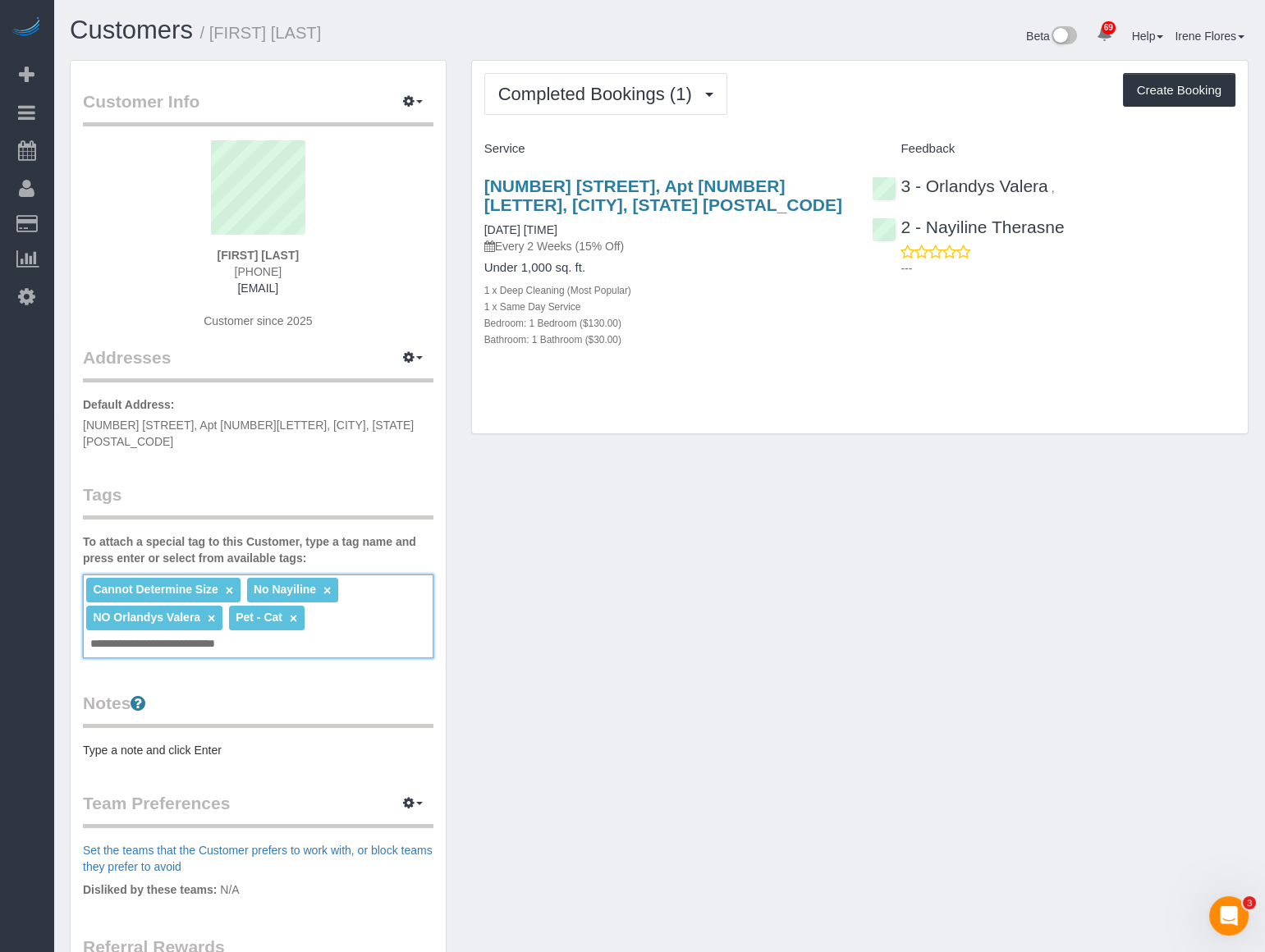 type on "**********" 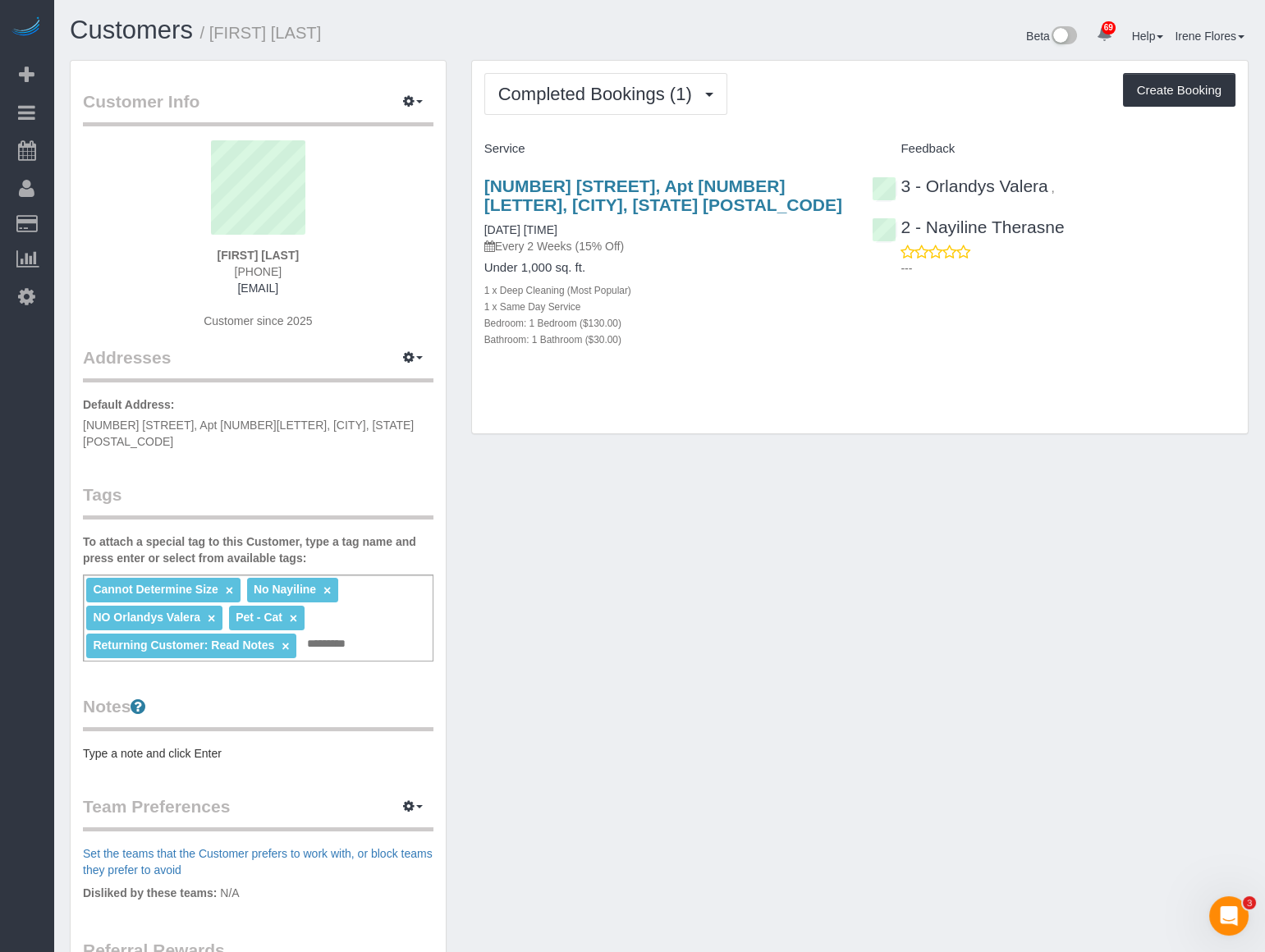 click on "Type a note and click Enter" at bounding box center (258, 753) 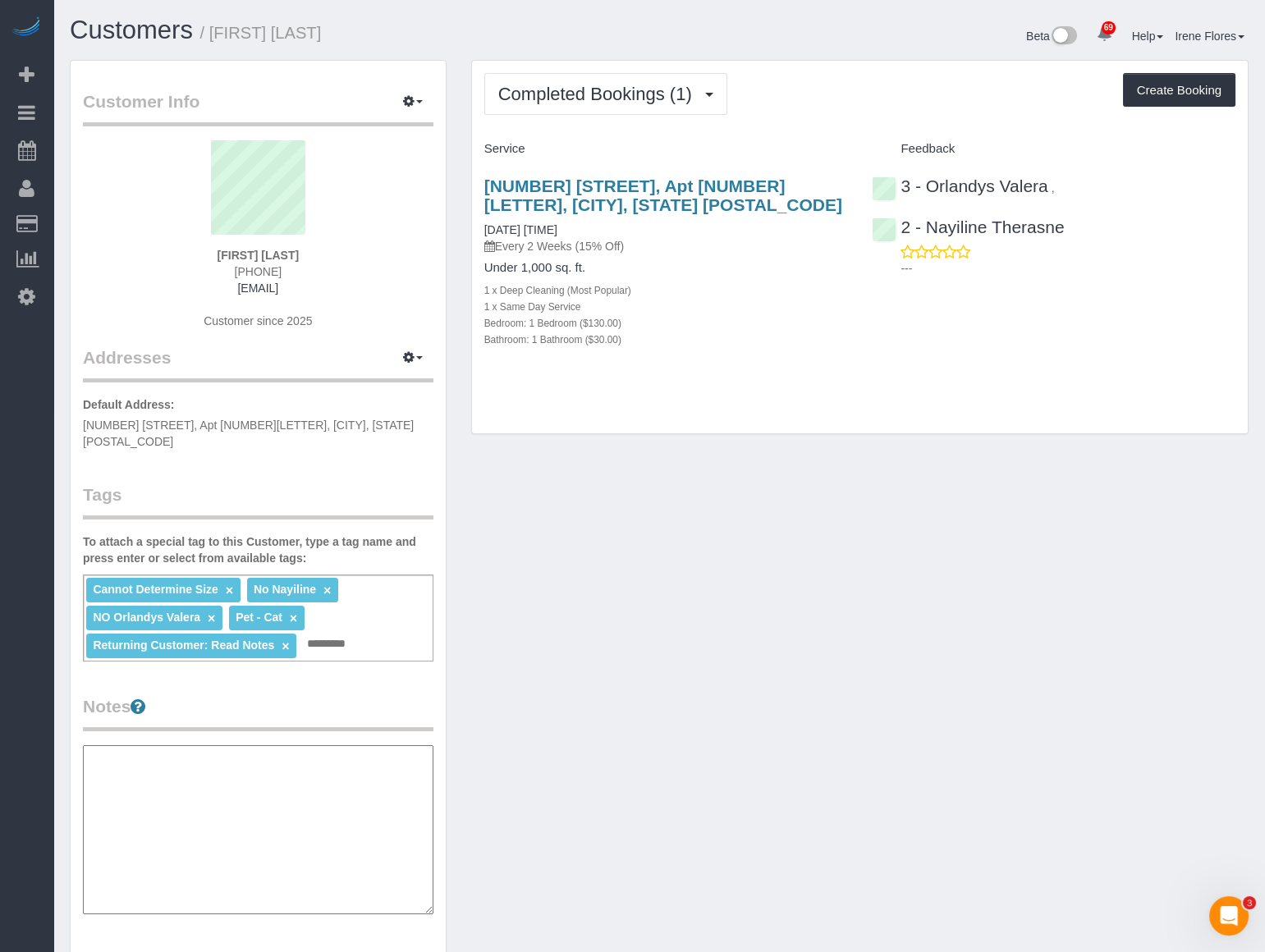 click at bounding box center (258, 830) 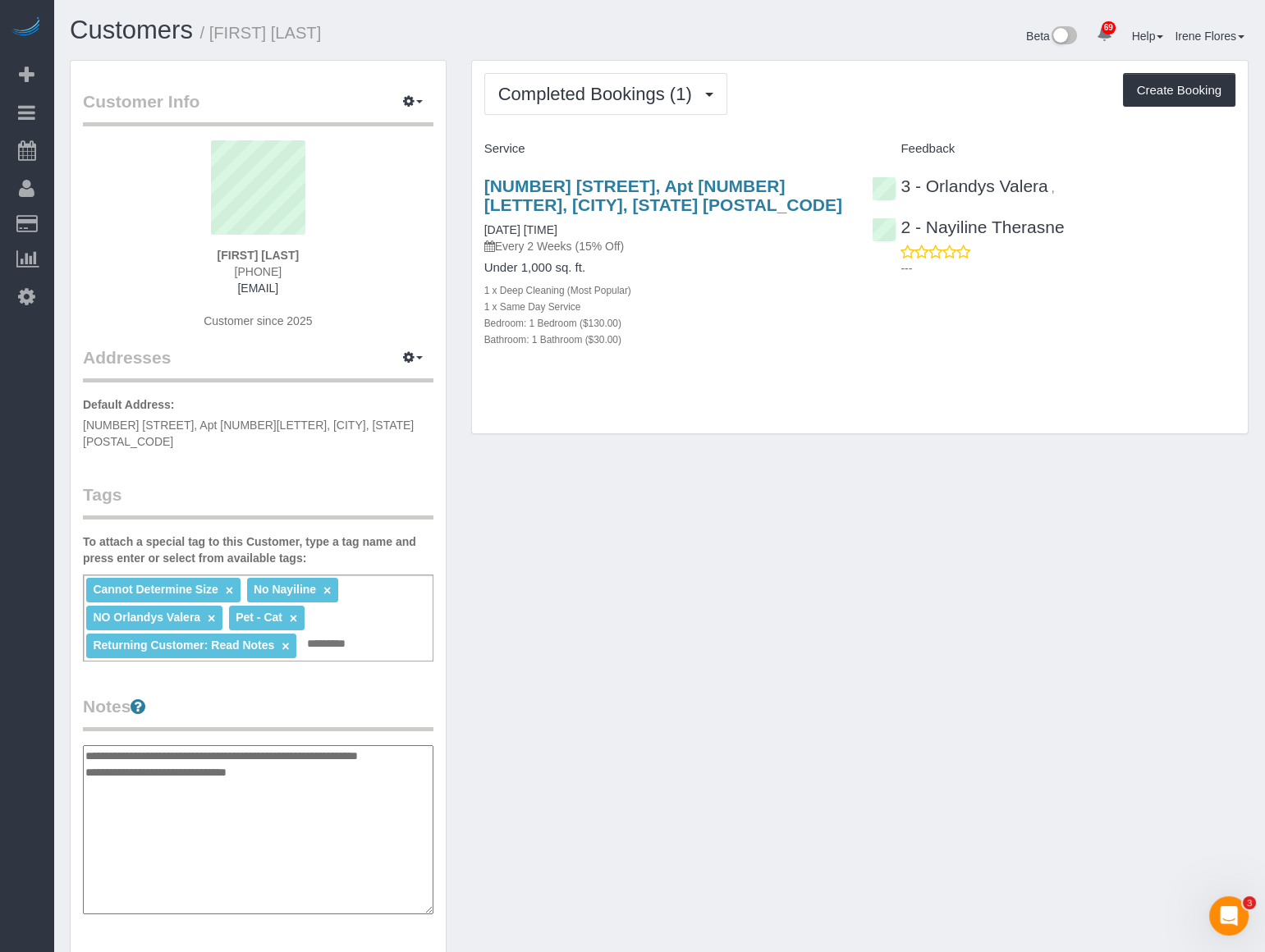 type on "**********" 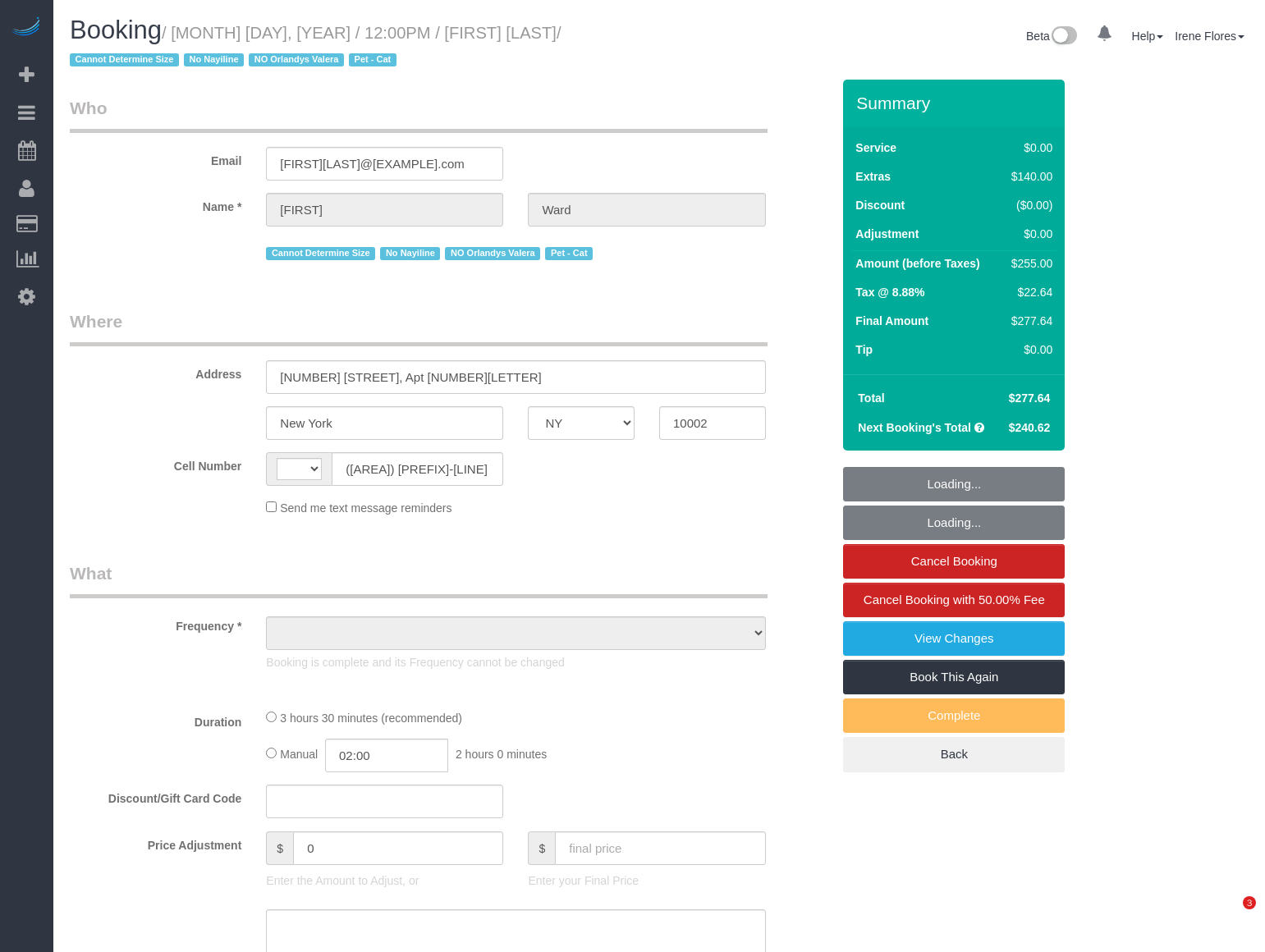 select on "NY" 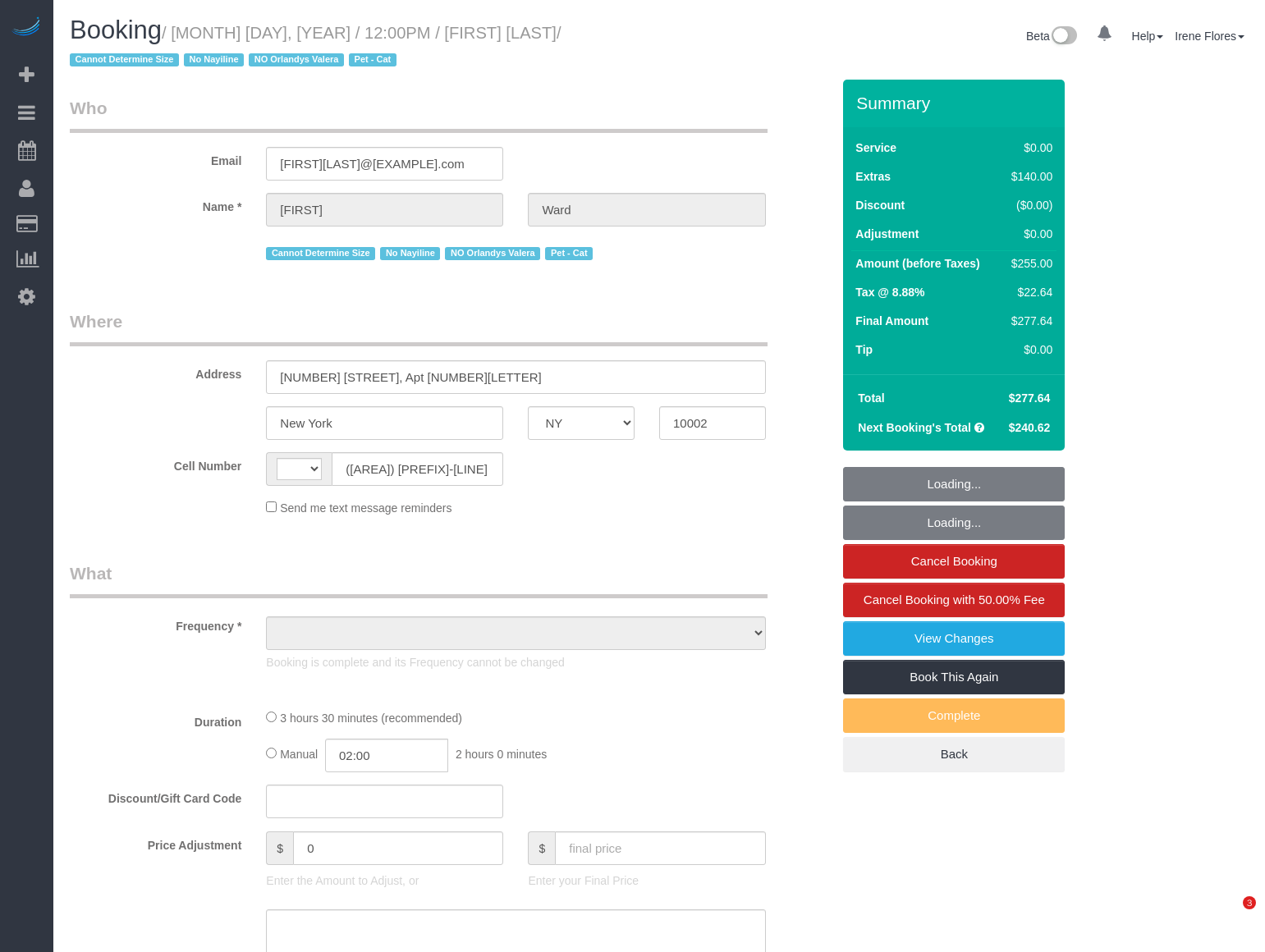 scroll, scrollTop: 0, scrollLeft: 0, axis: both 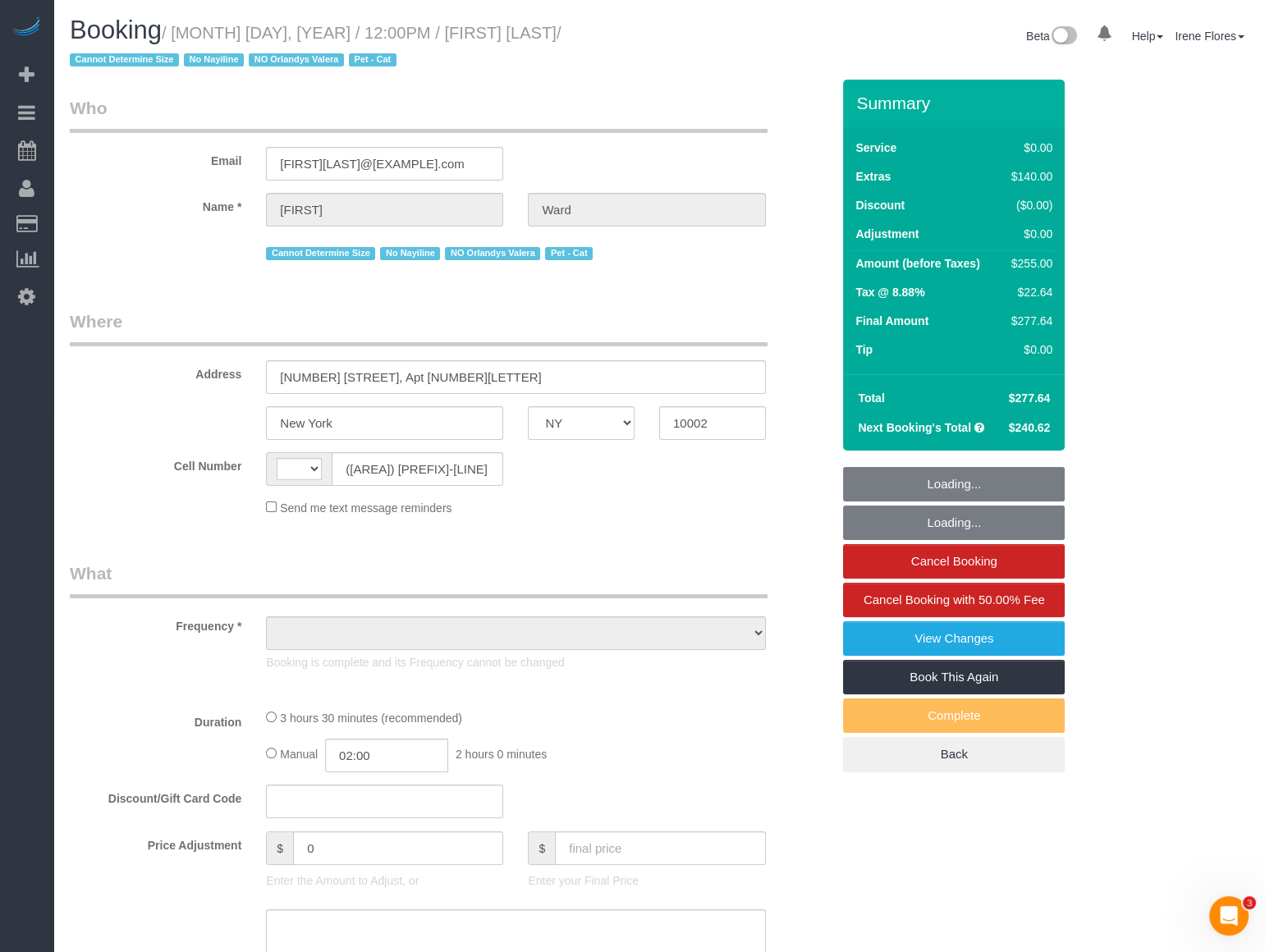 select on "string:US" 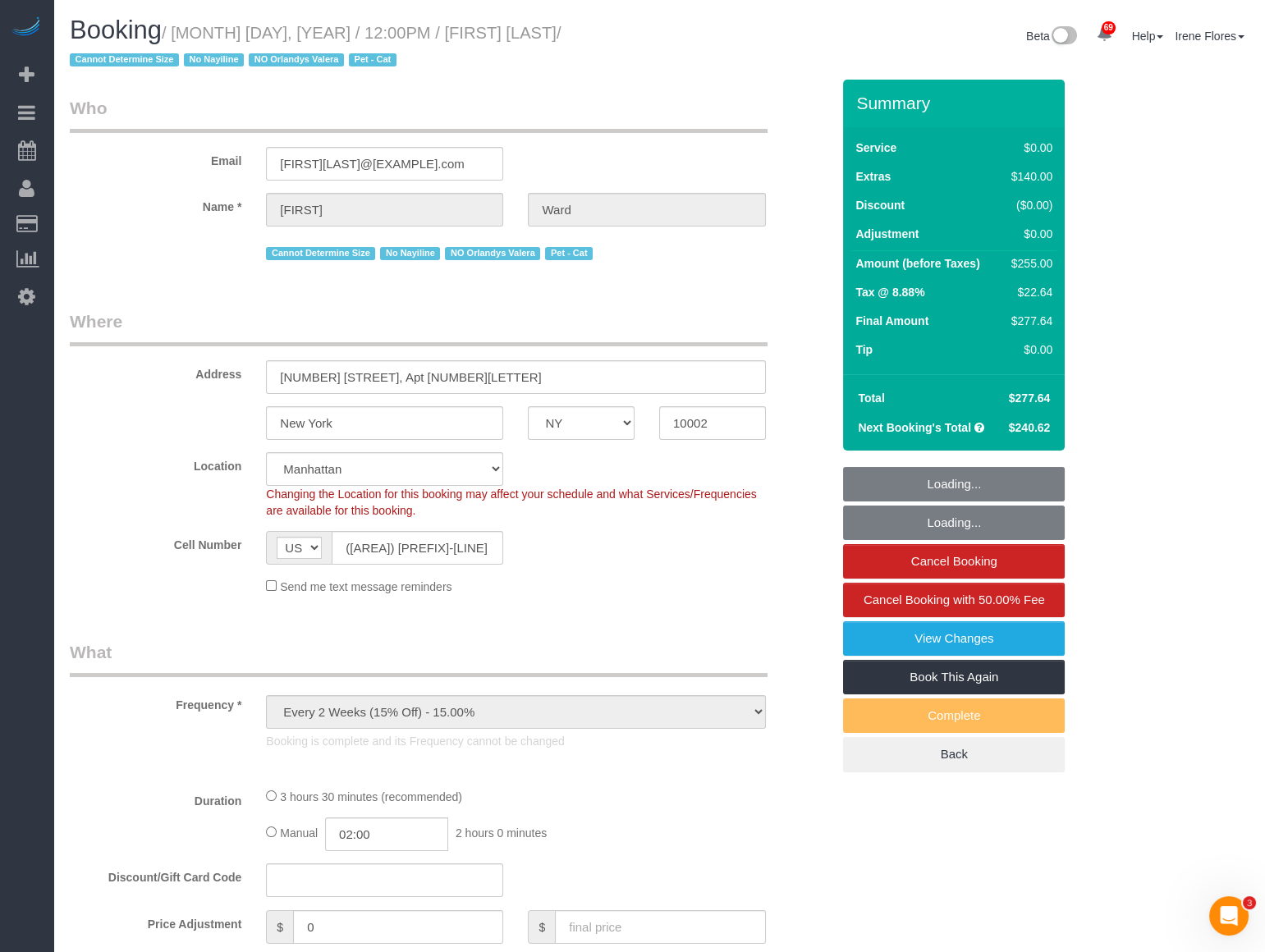 select on "1" 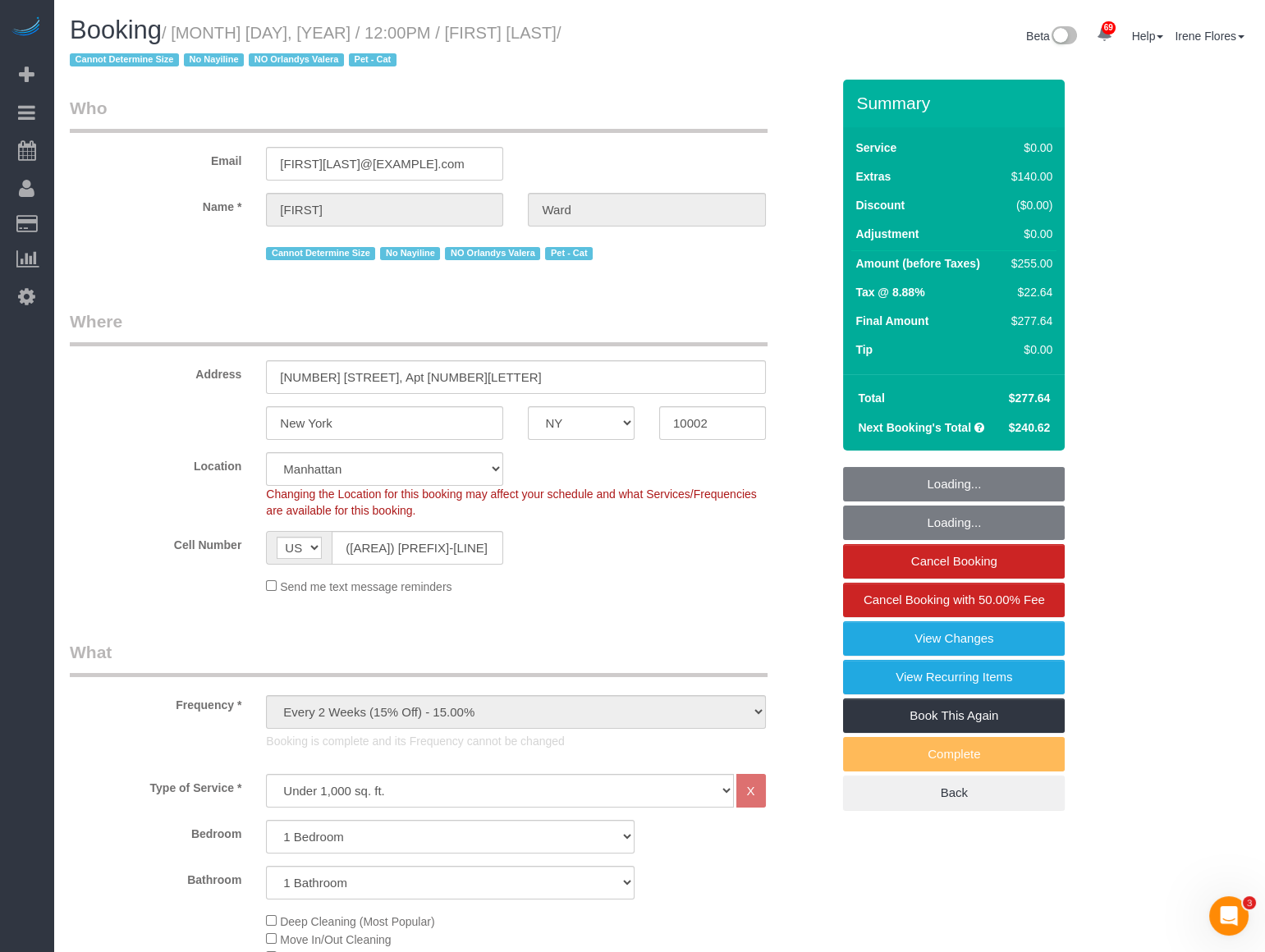 select on "1" 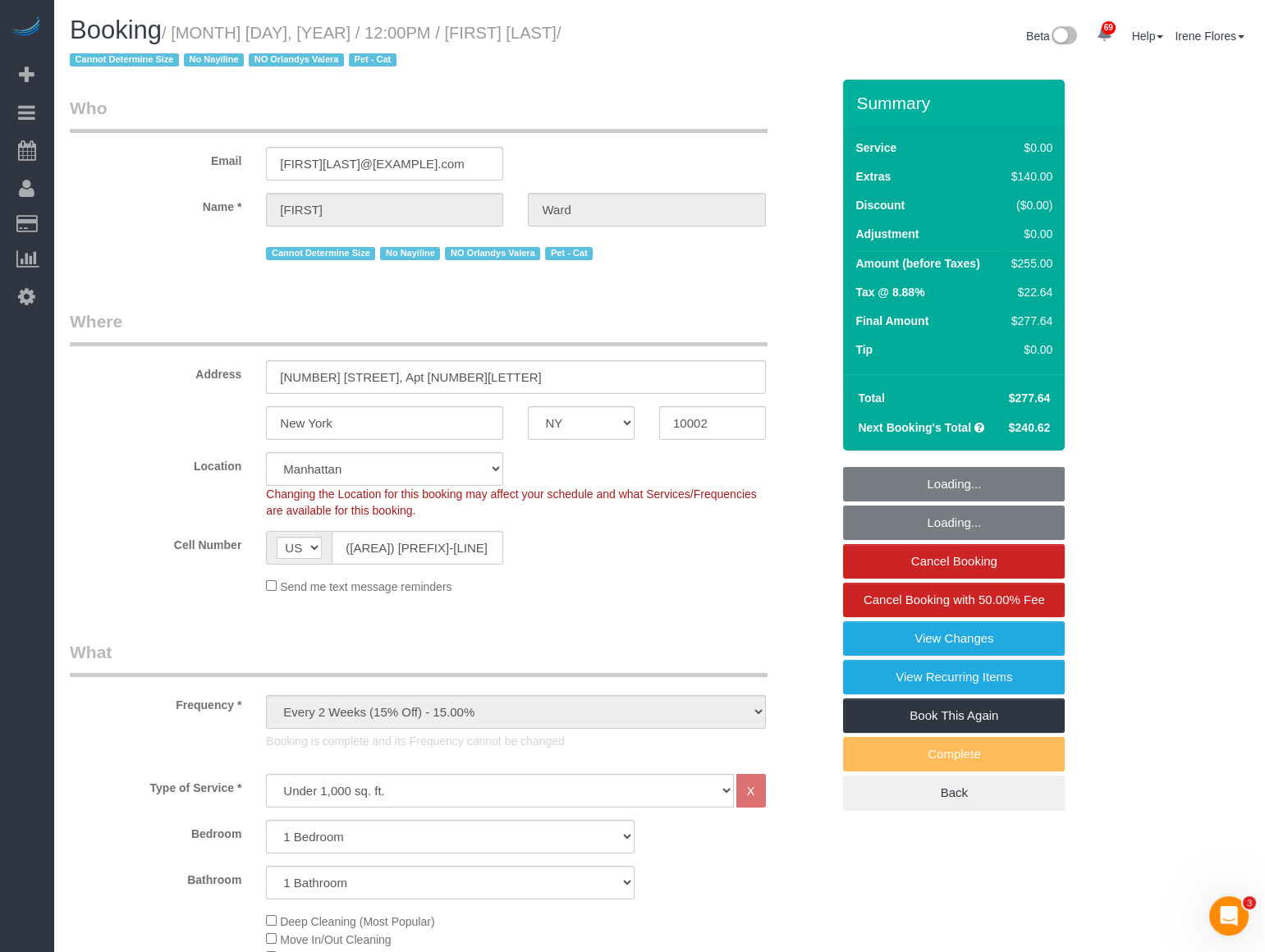select on "object:1570" 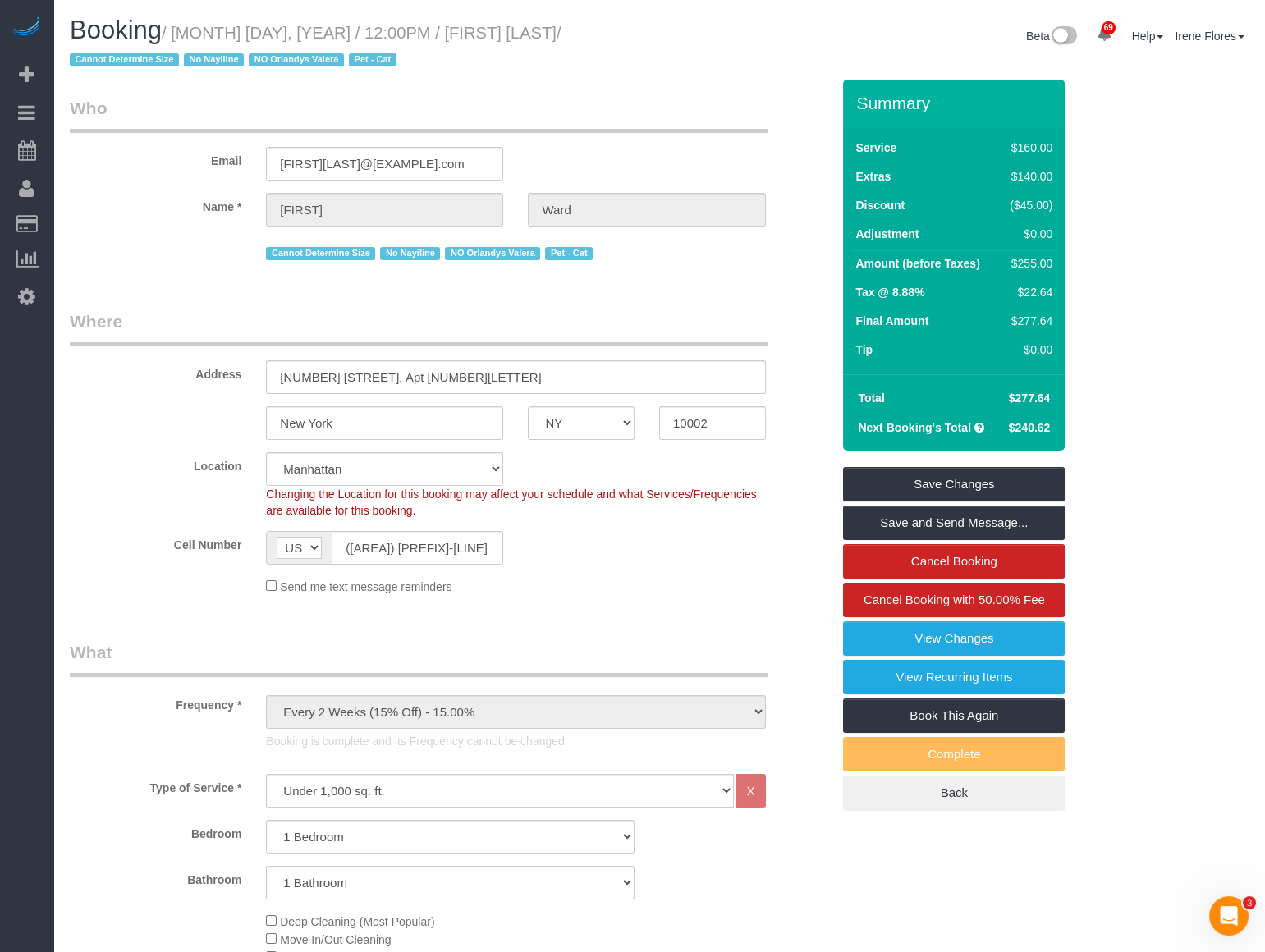 scroll, scrollTop: 373, scrollLeft: 0, axis: vertical 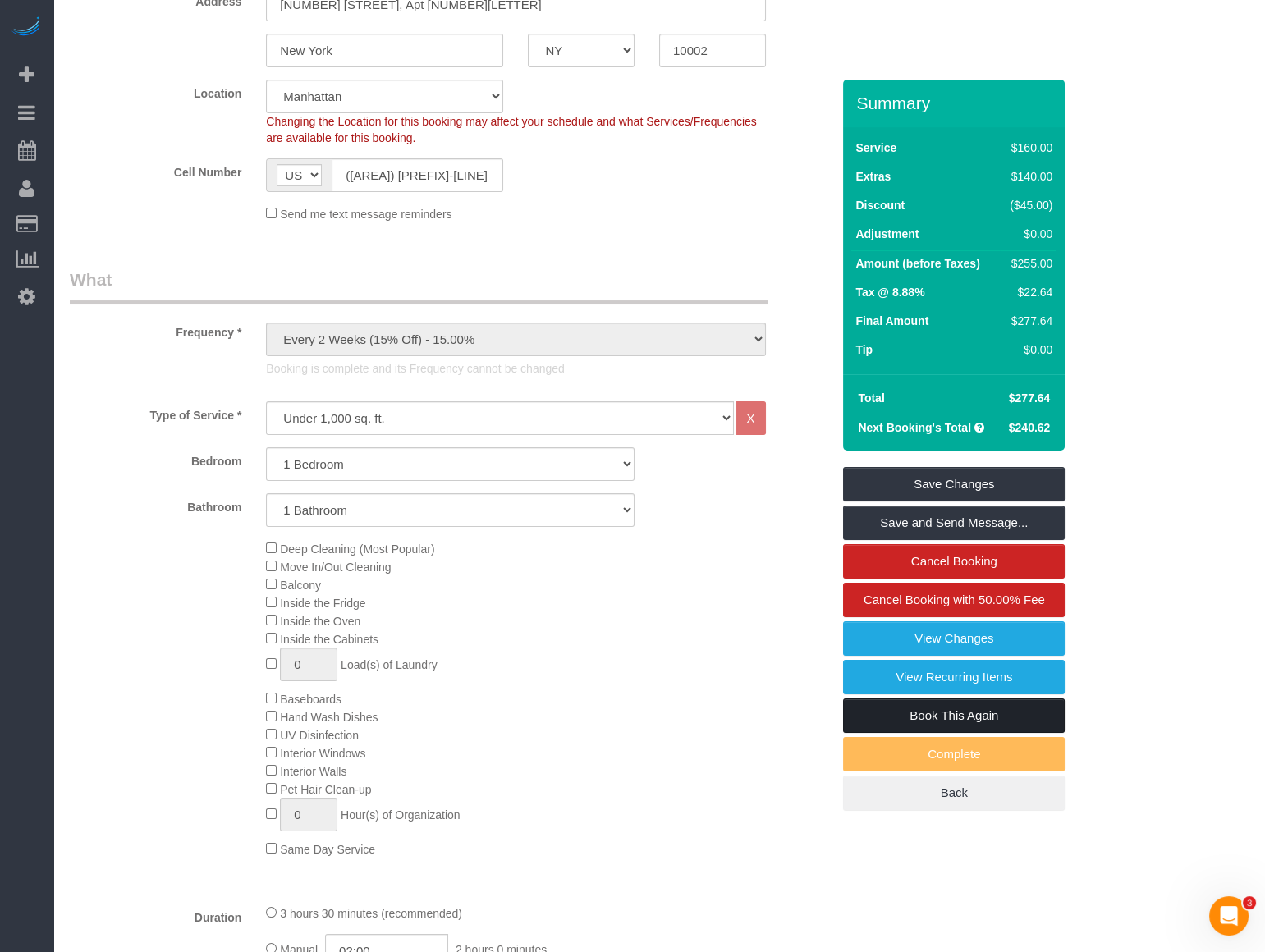 click on "Book This Again" at bounding box center [954, 716] 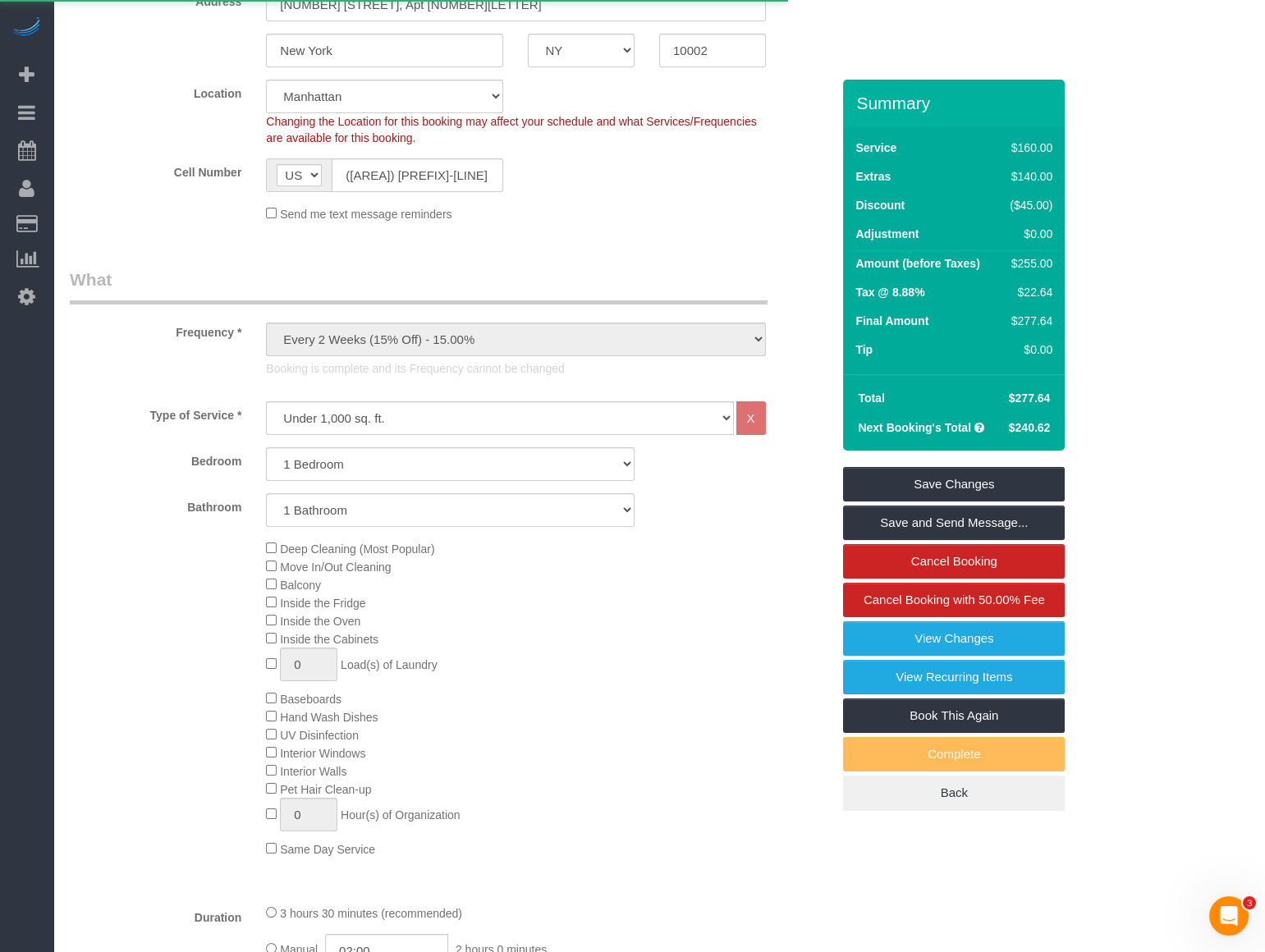 select on "NY" 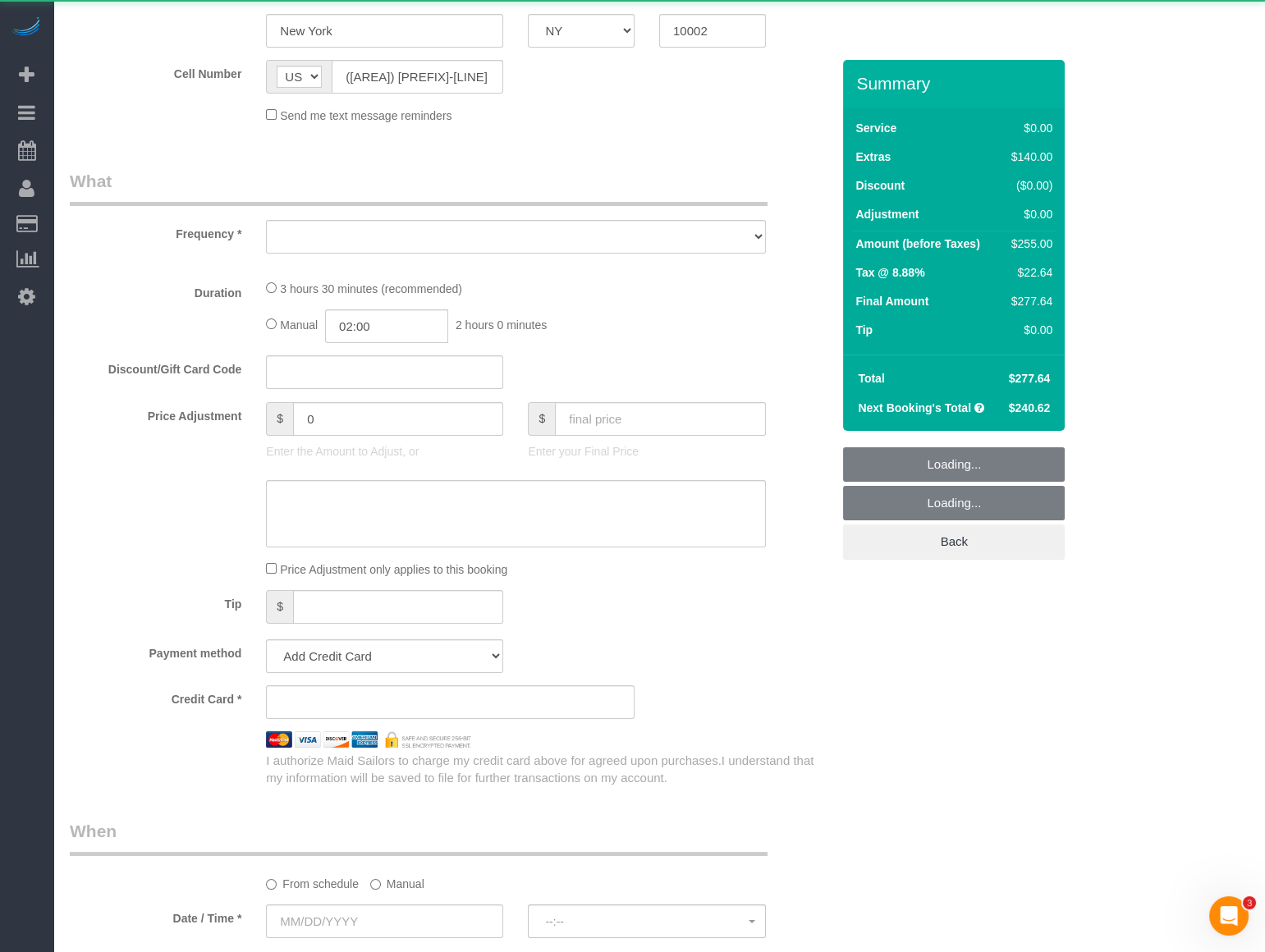 scroll, scrollTop: 0, scrollLeft: 0, axis: both 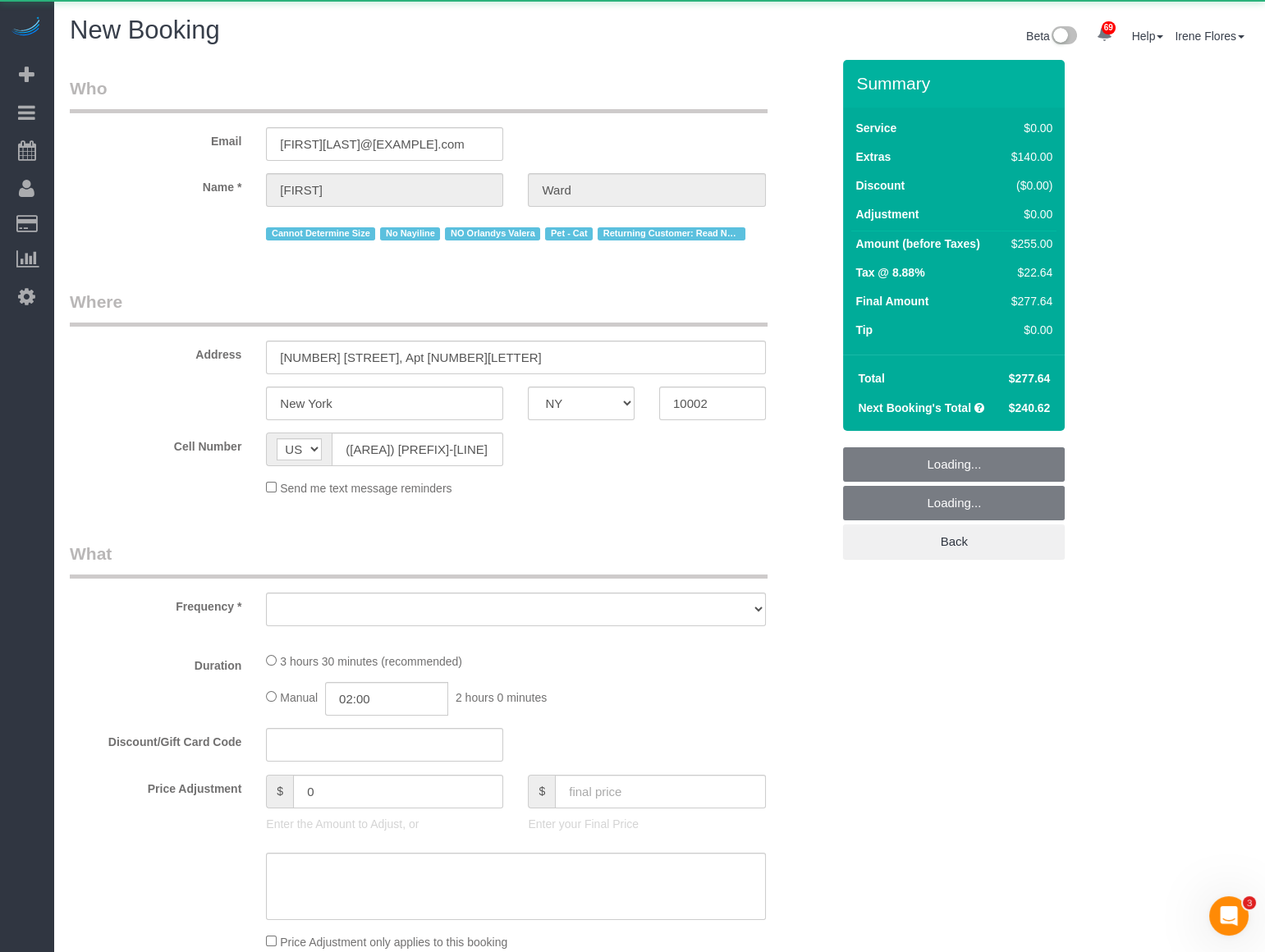 select on "number:59" 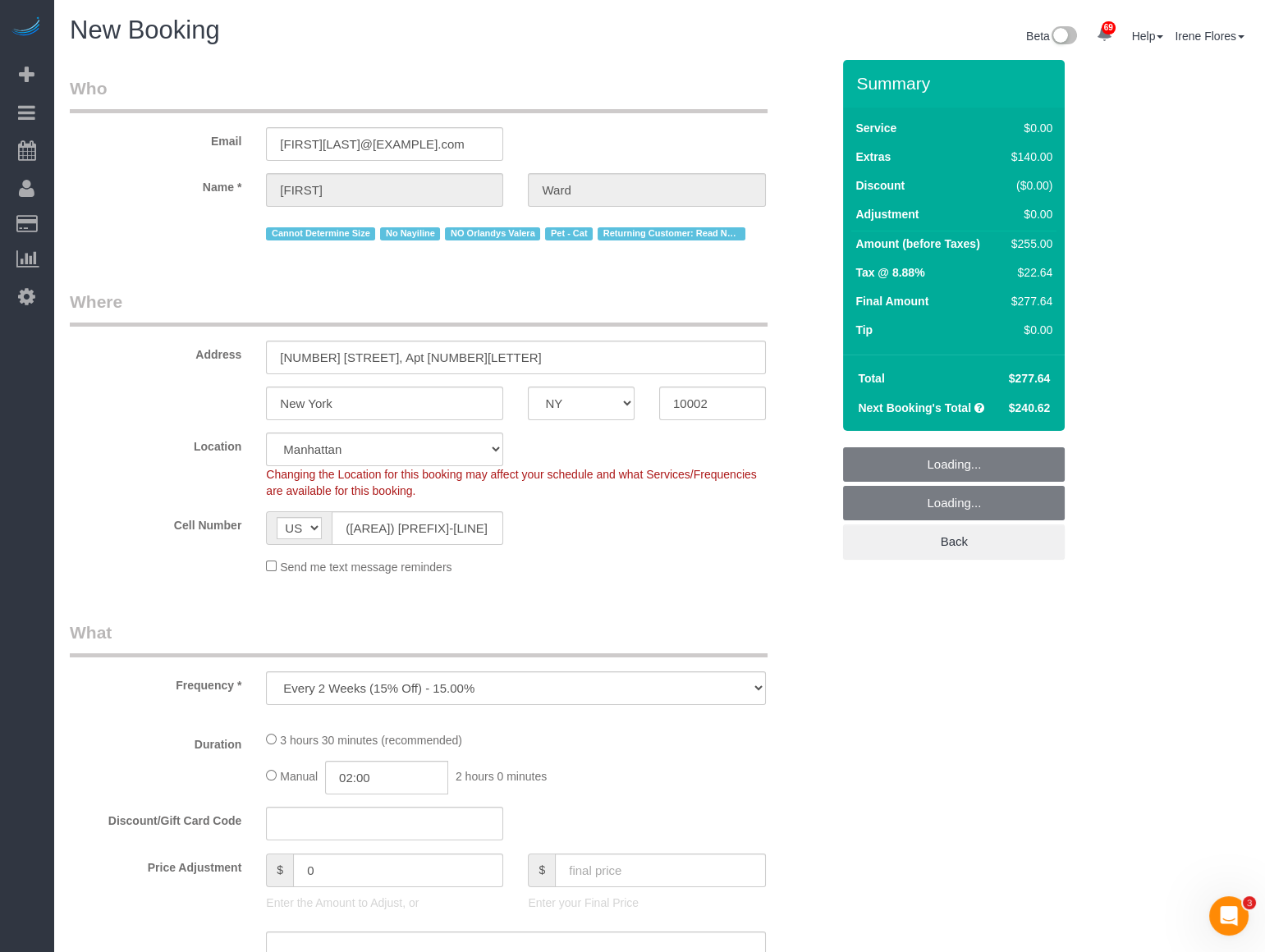 select on "object:2951" 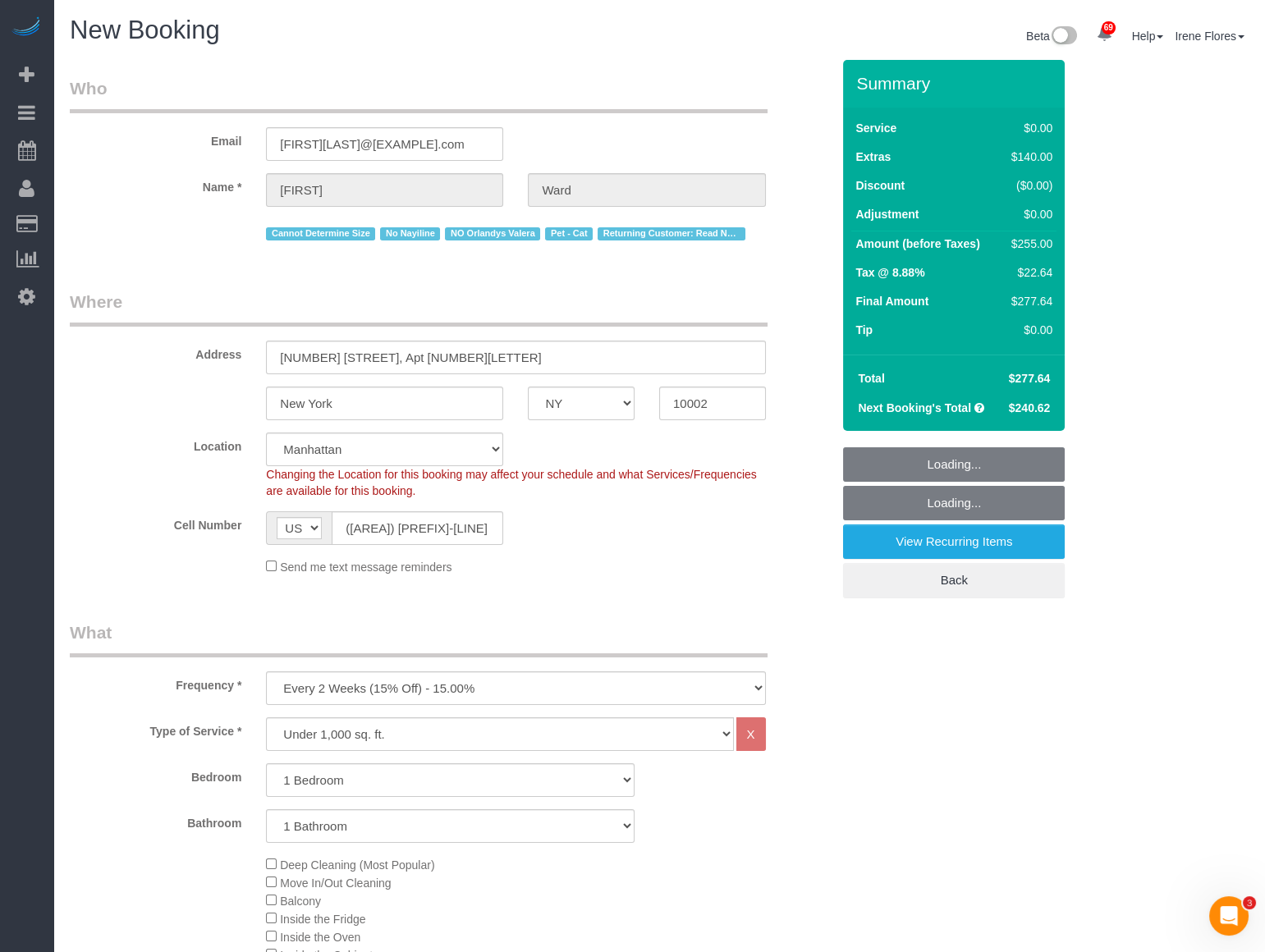 select on "1" 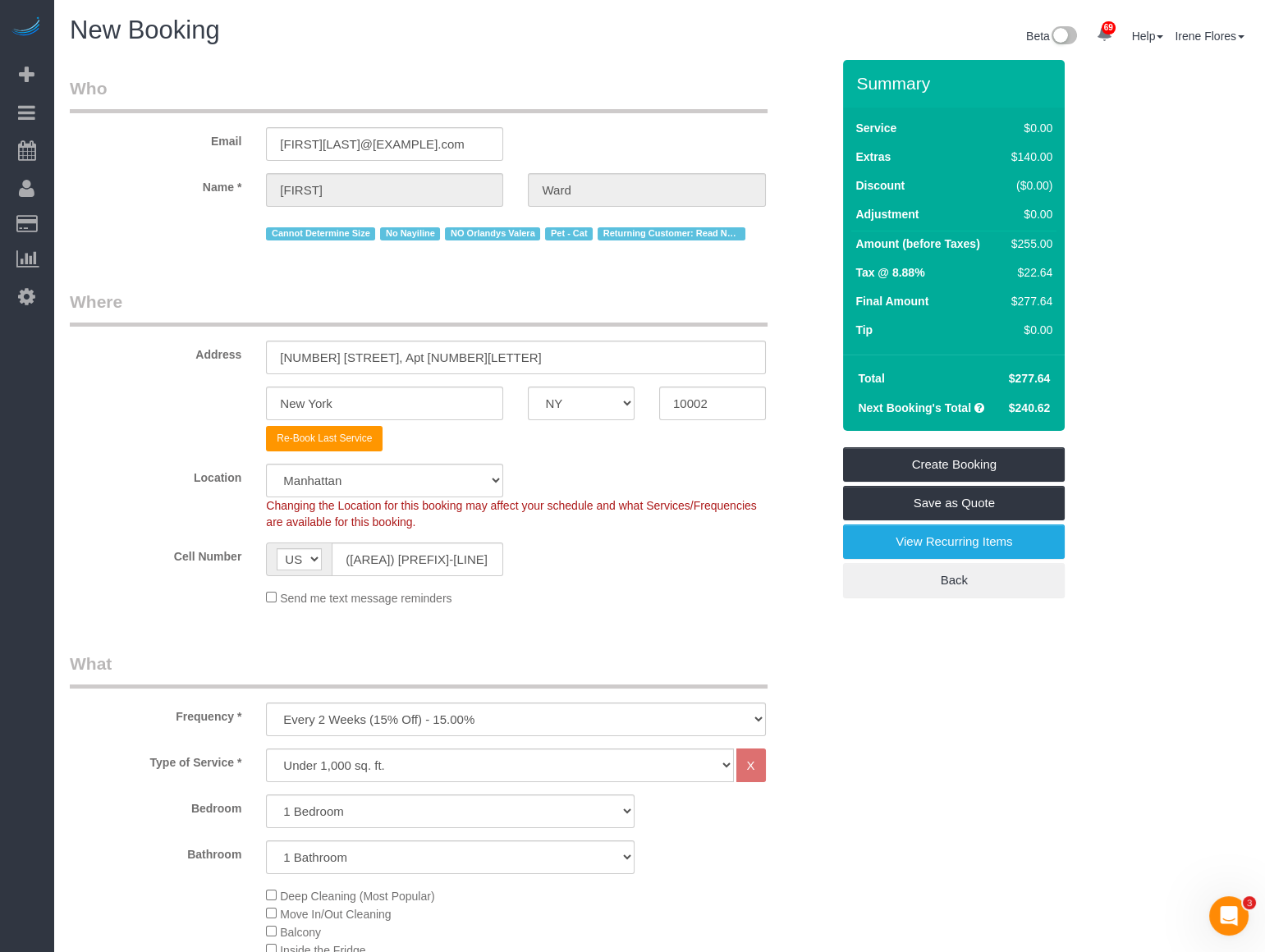 select on "object:2996" 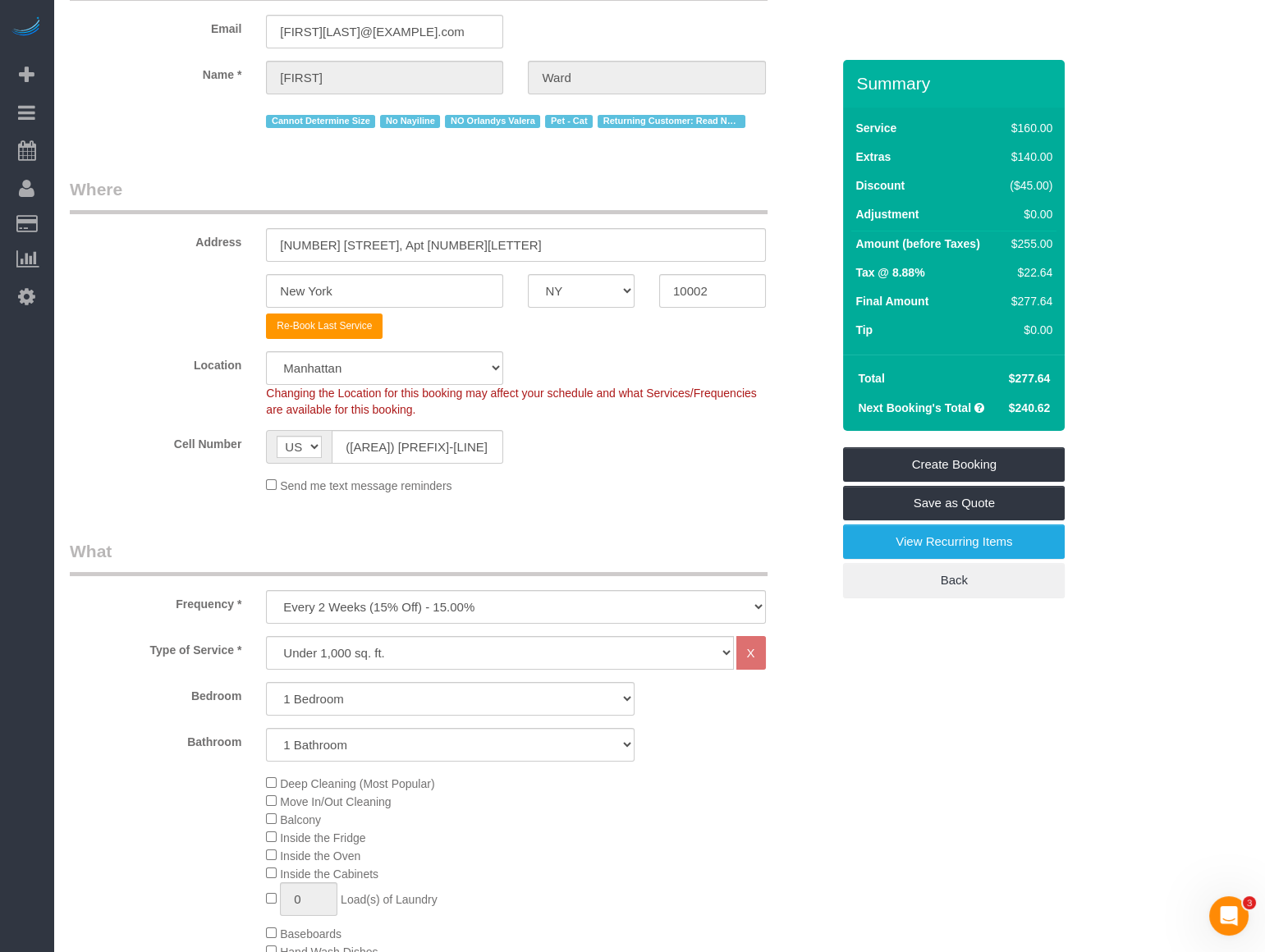 scroll, scrollTop: 373, scrollLeft: 0, axis: vertical 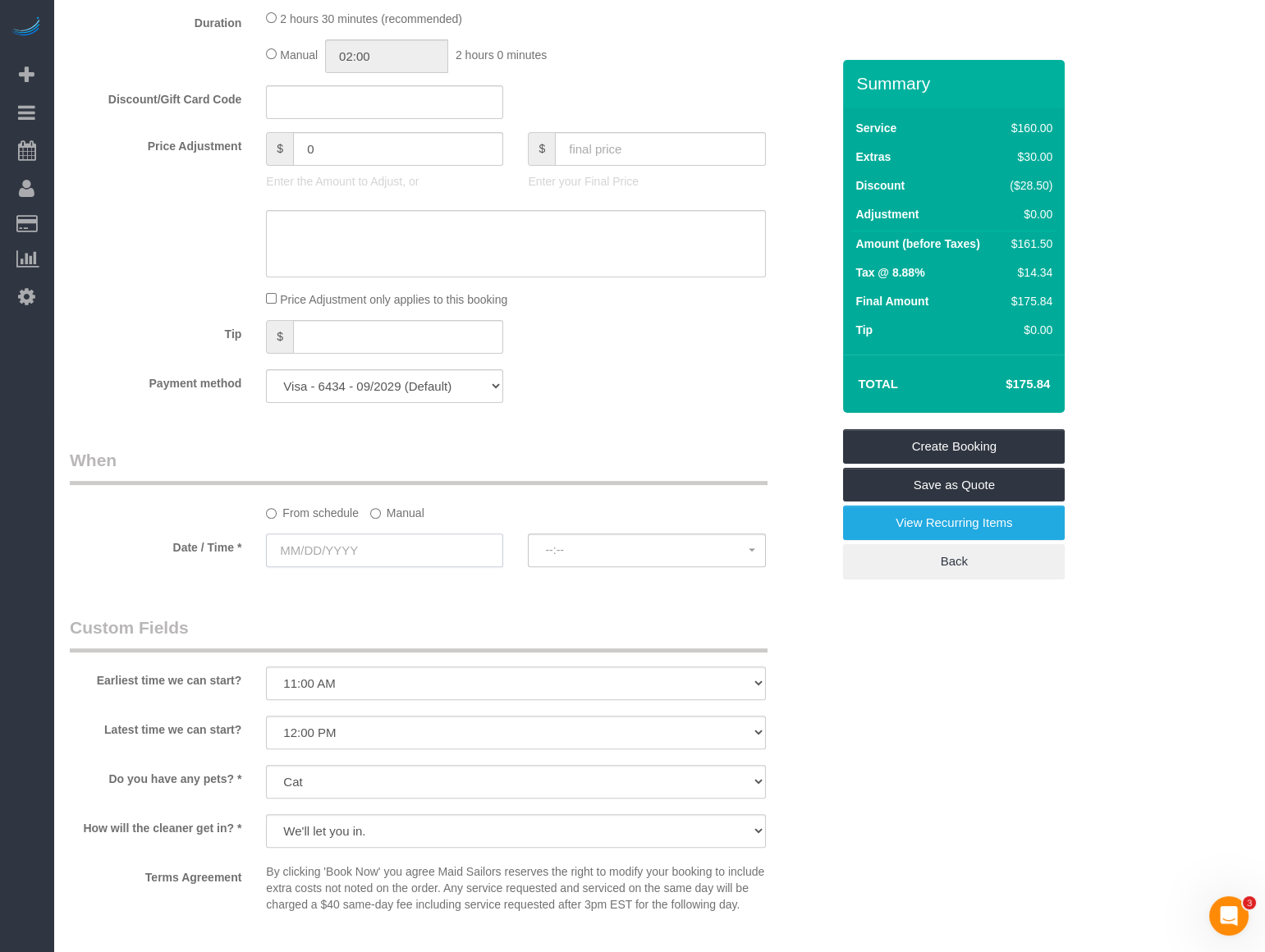 click at bounding box center [384, 550] 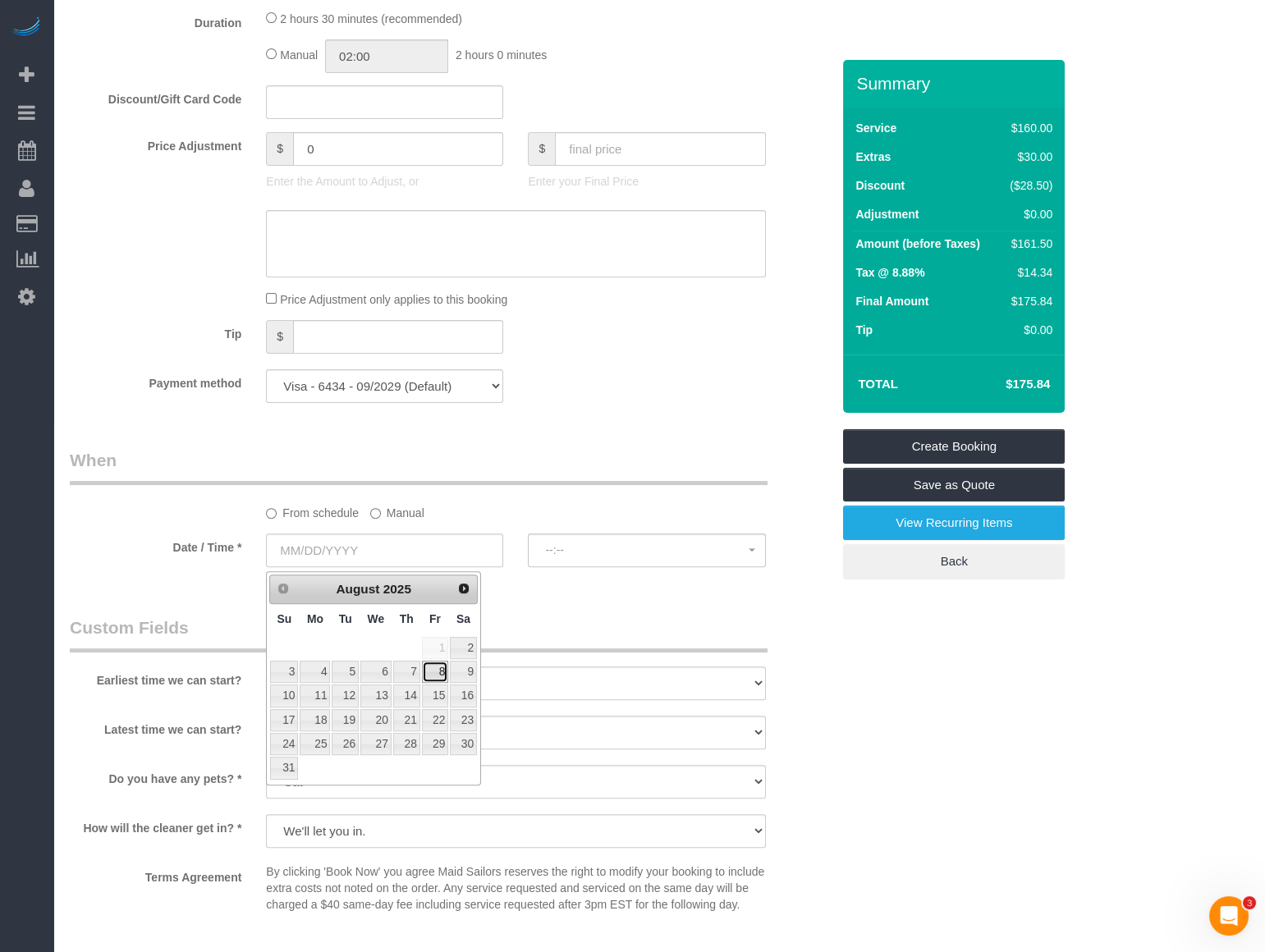 click on "8" at bounding box center [435, 671] 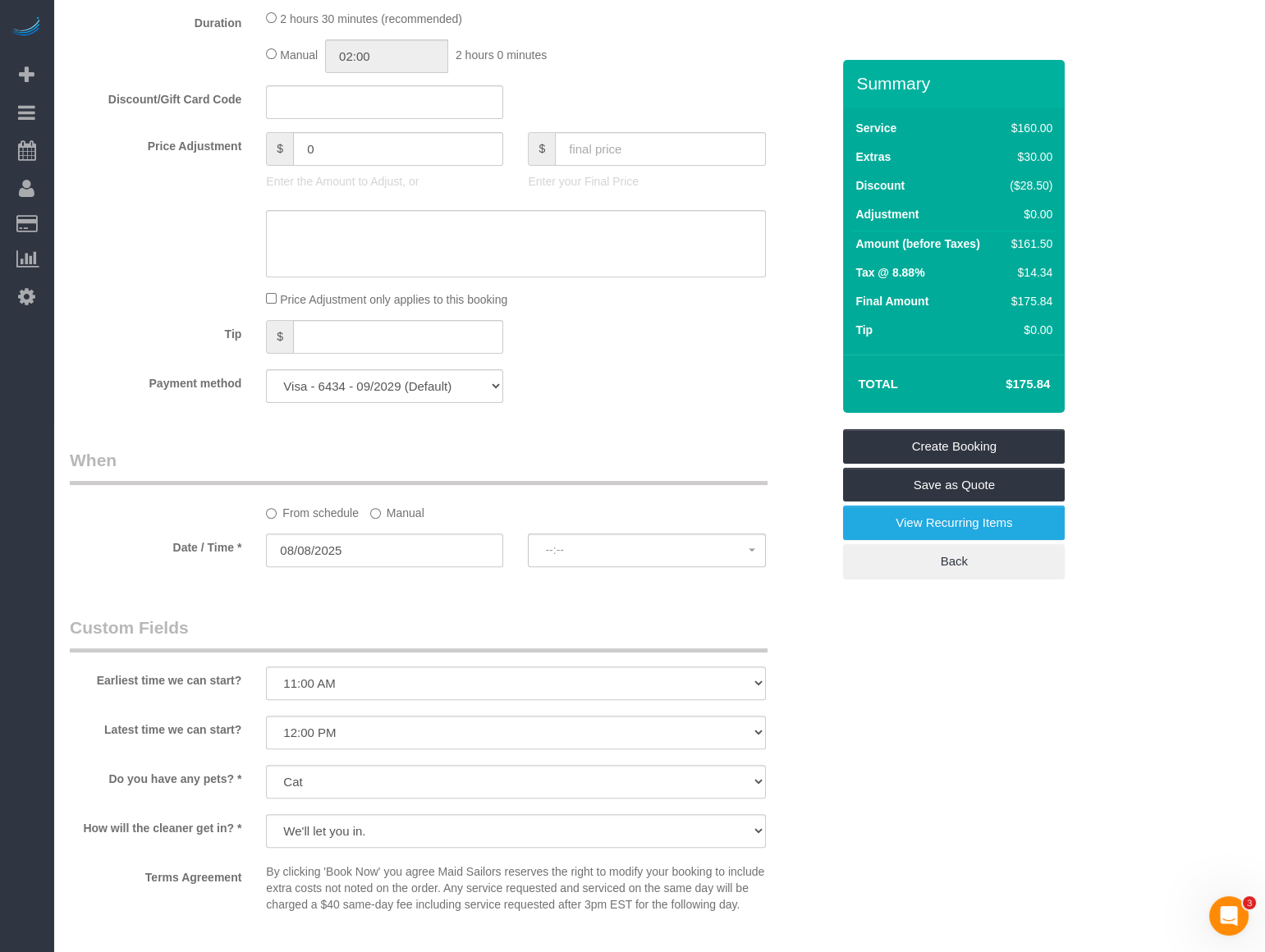 select on "spot11" 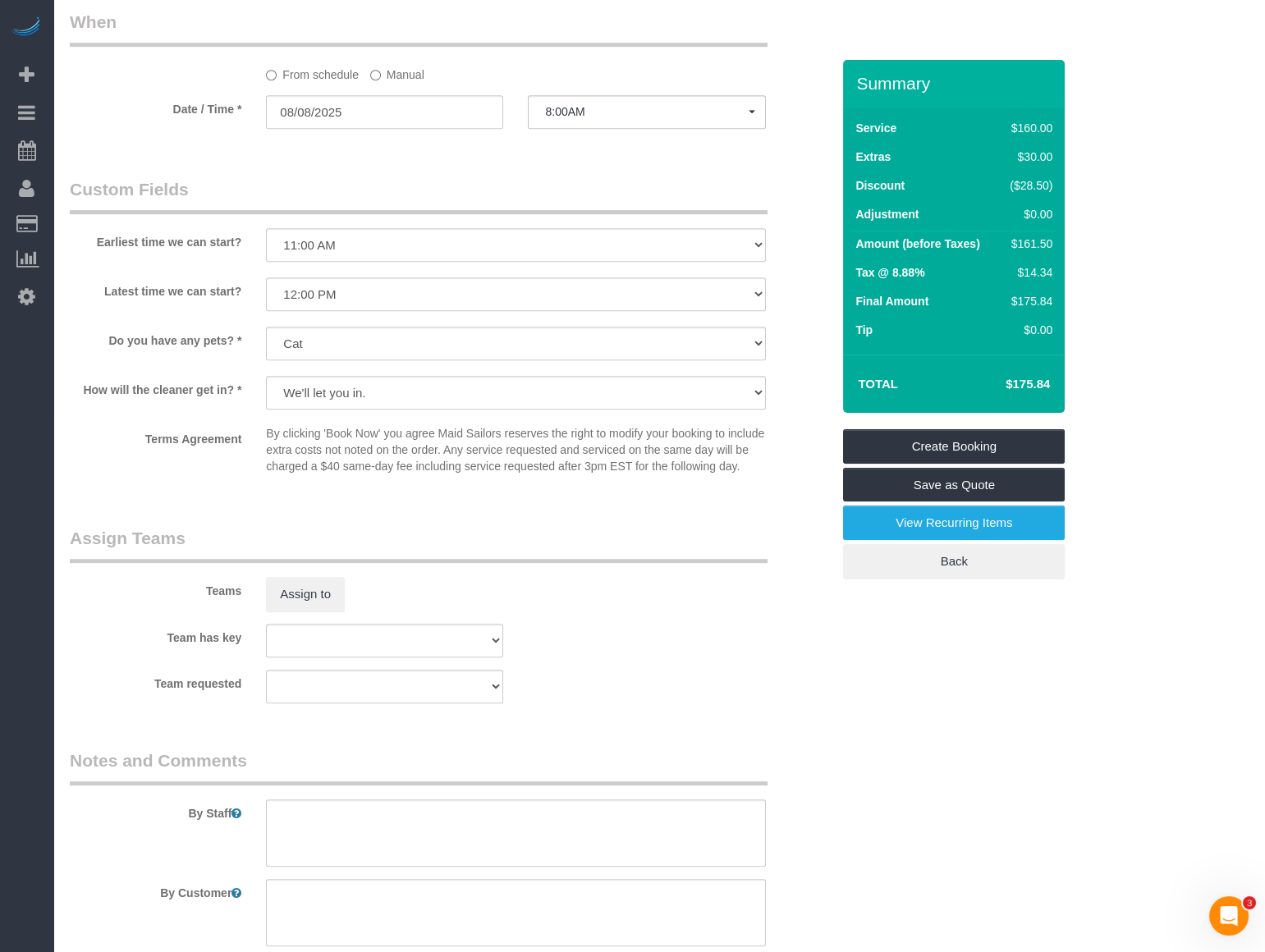 scroll, scrollTop: 1838, scrollLeft: 0, axis: vertical 